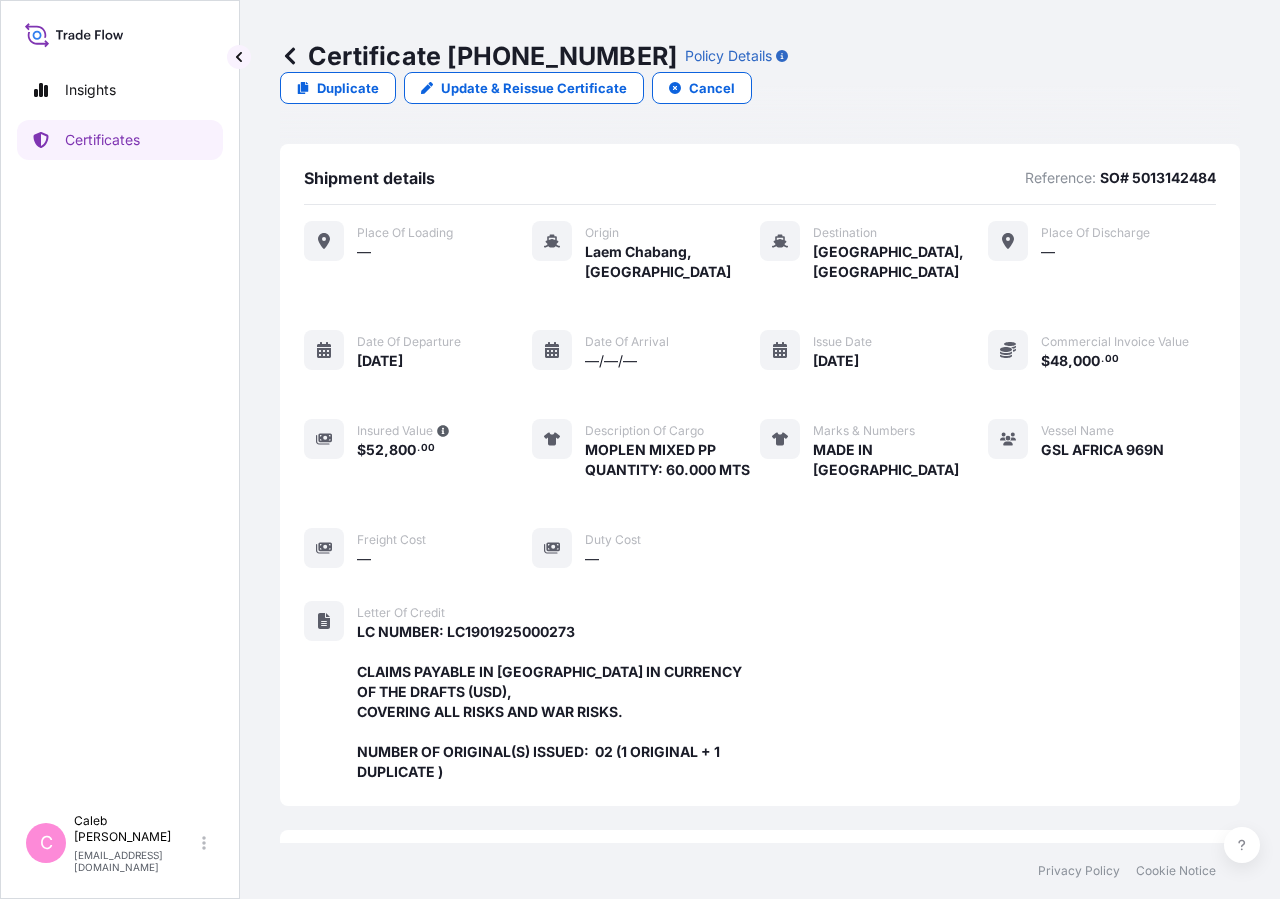 scroll, scrollTop: 0, scrollLeft: 0, axis: both 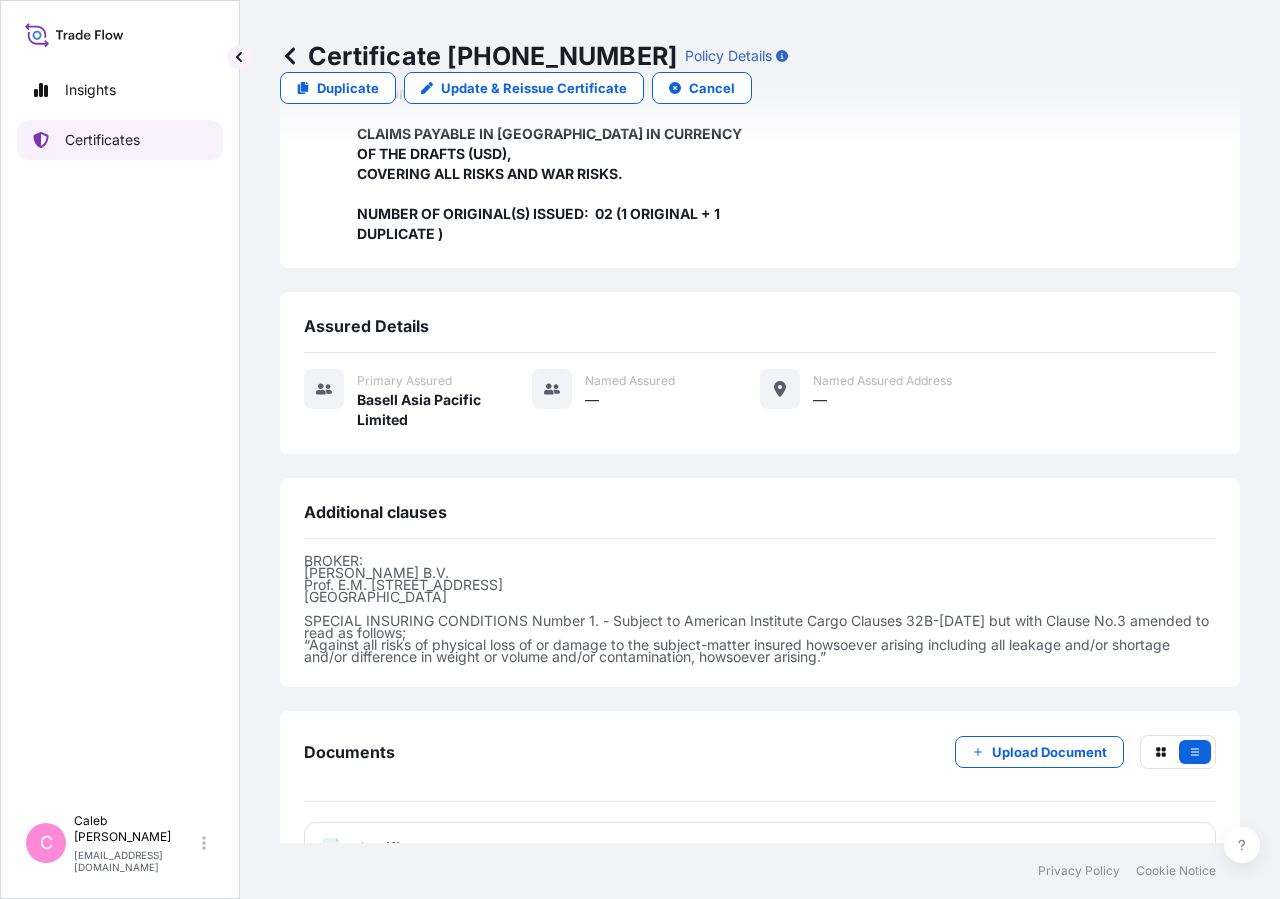 click on "Certificates" at bounding box center (102, 140) 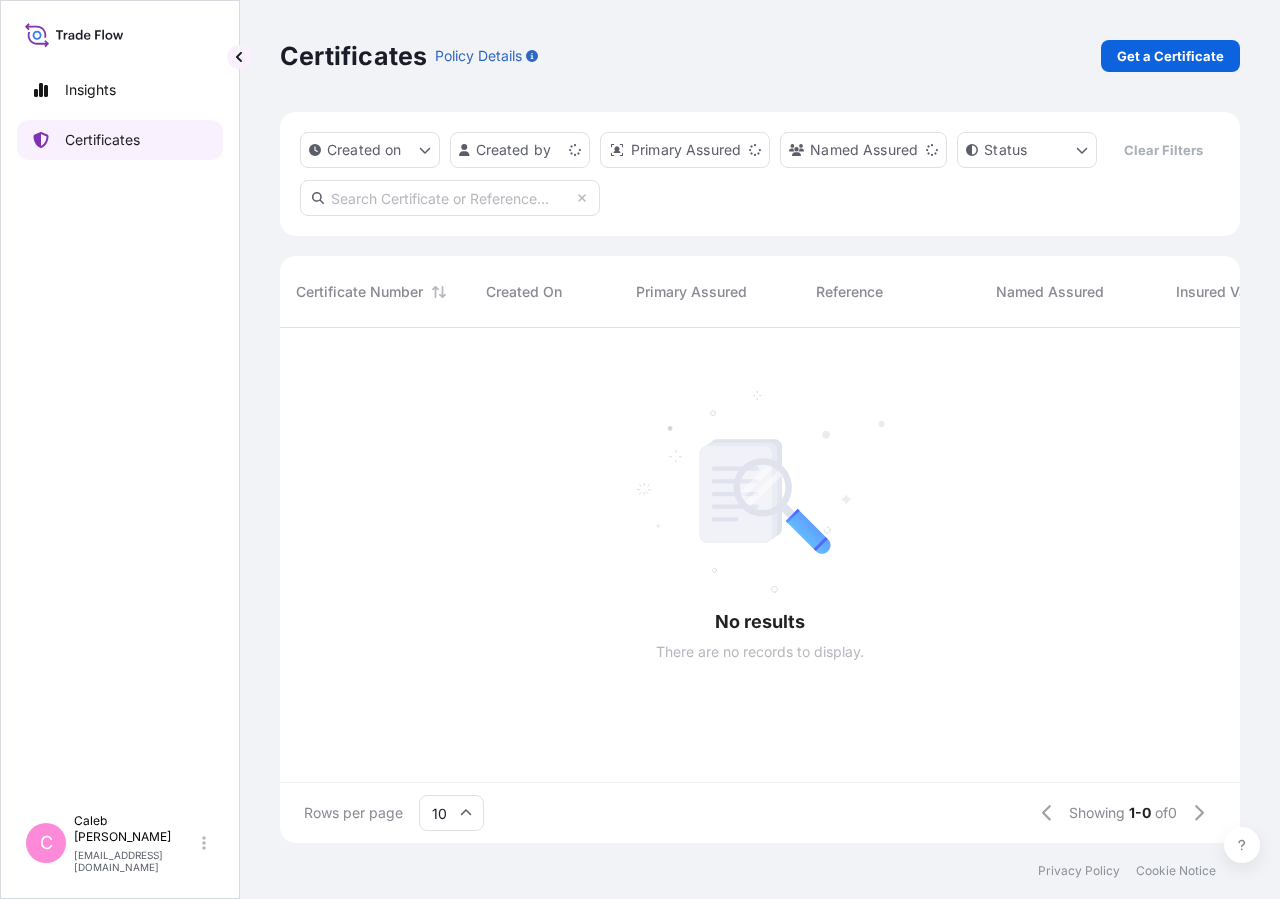 scroll, scrollTop: 0, scrollLeft: 0, axis: both 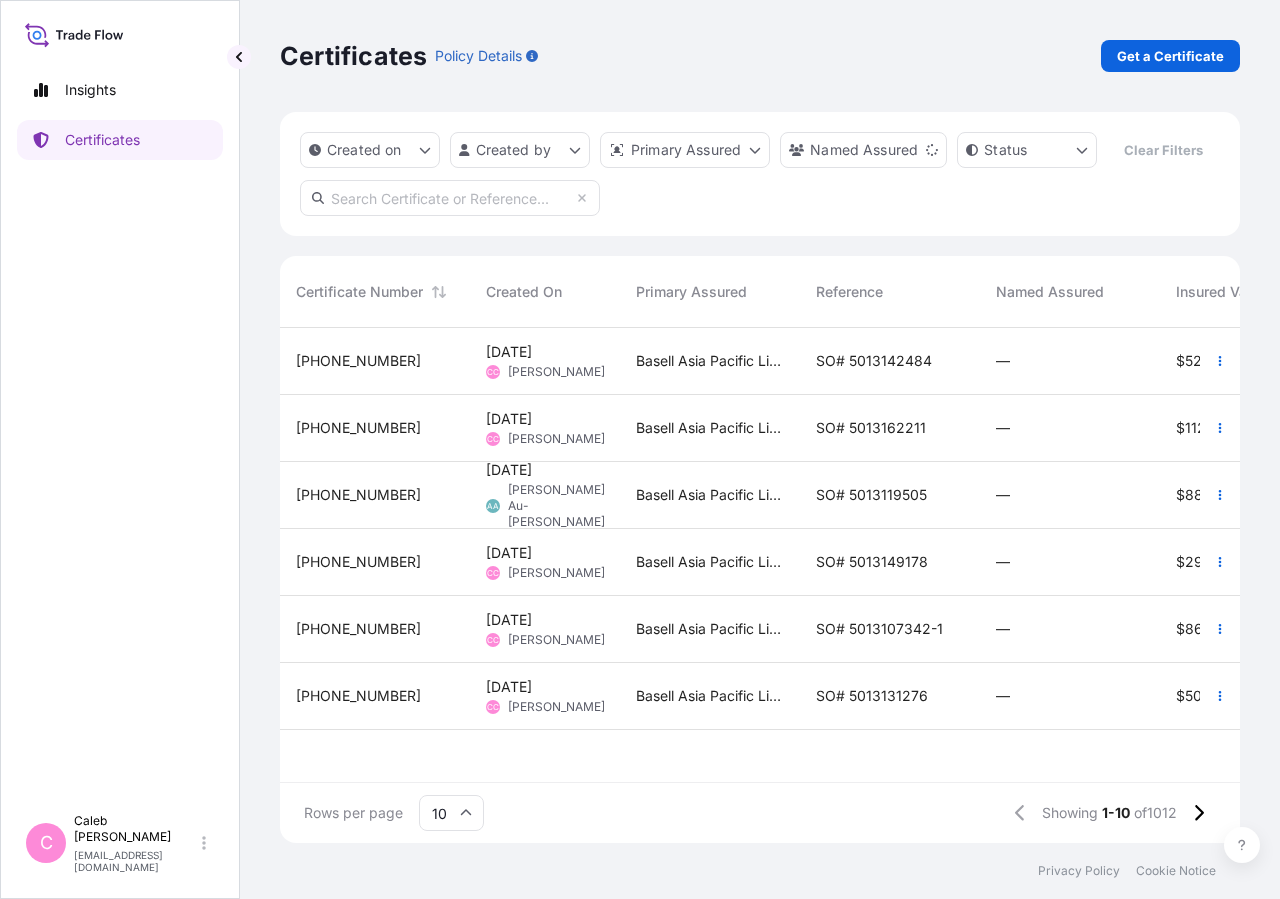 click at bounding box center [450, 198] 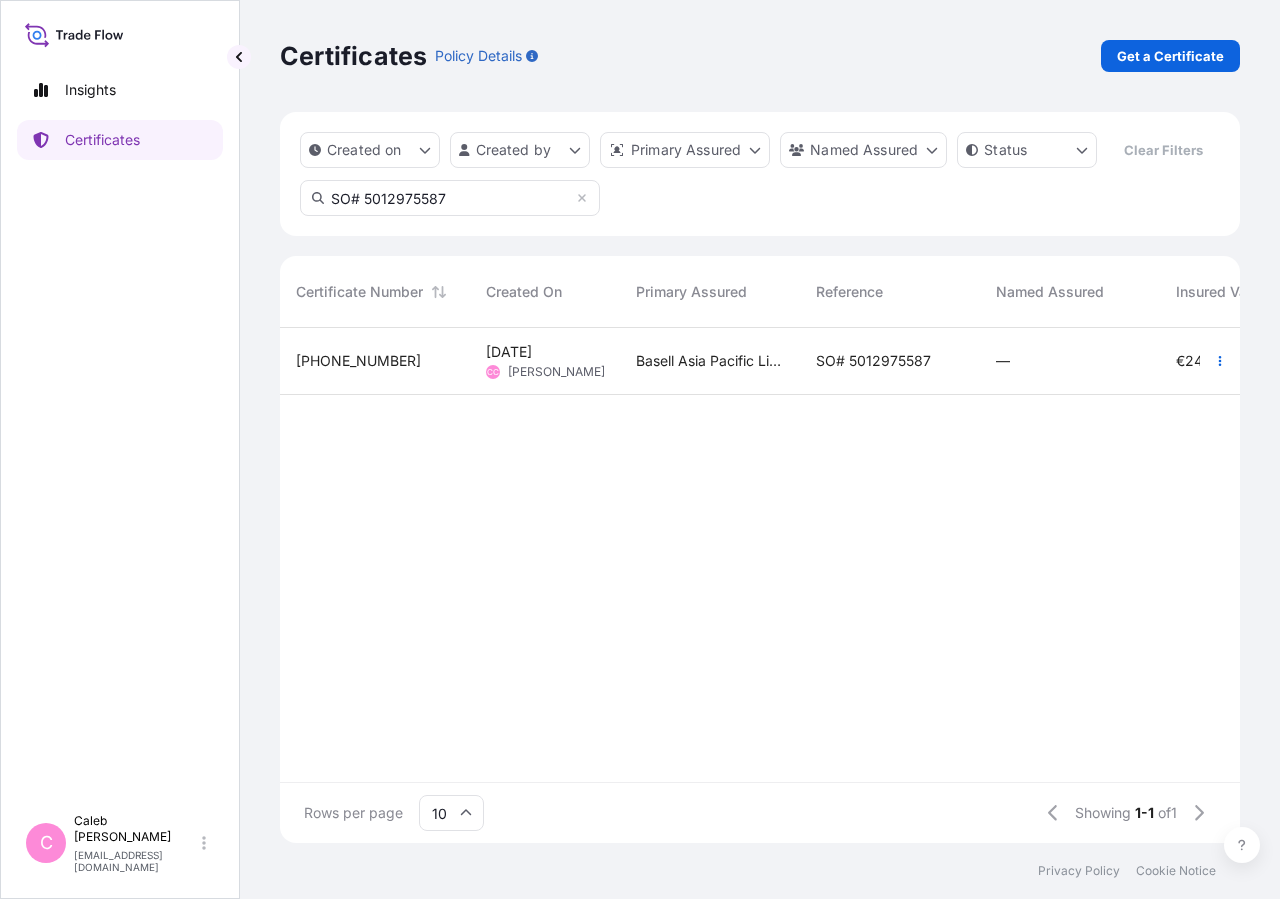 type on "SO# 5012975587" 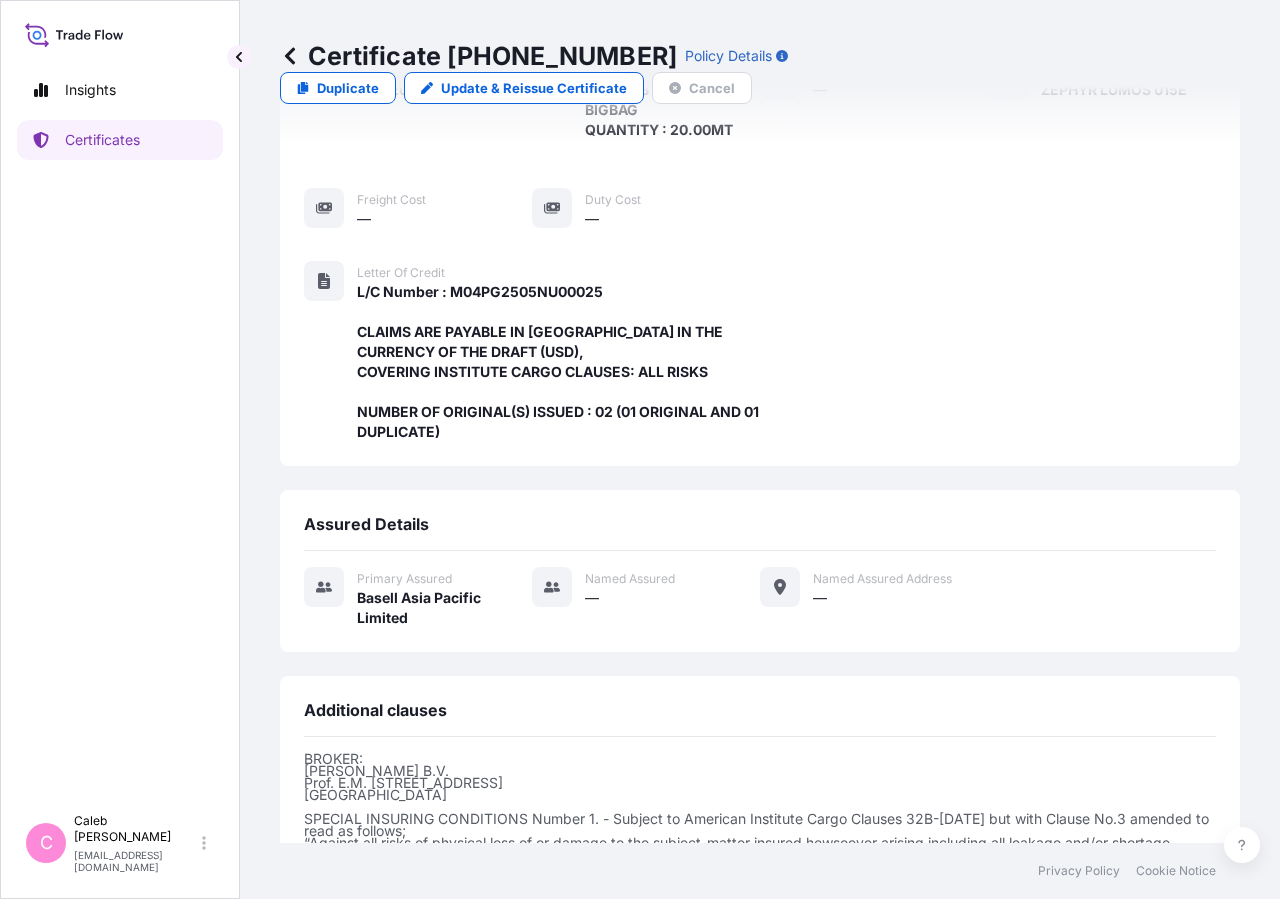 scroll, scrollTop: 0, scrollLeft: 0, axis: both 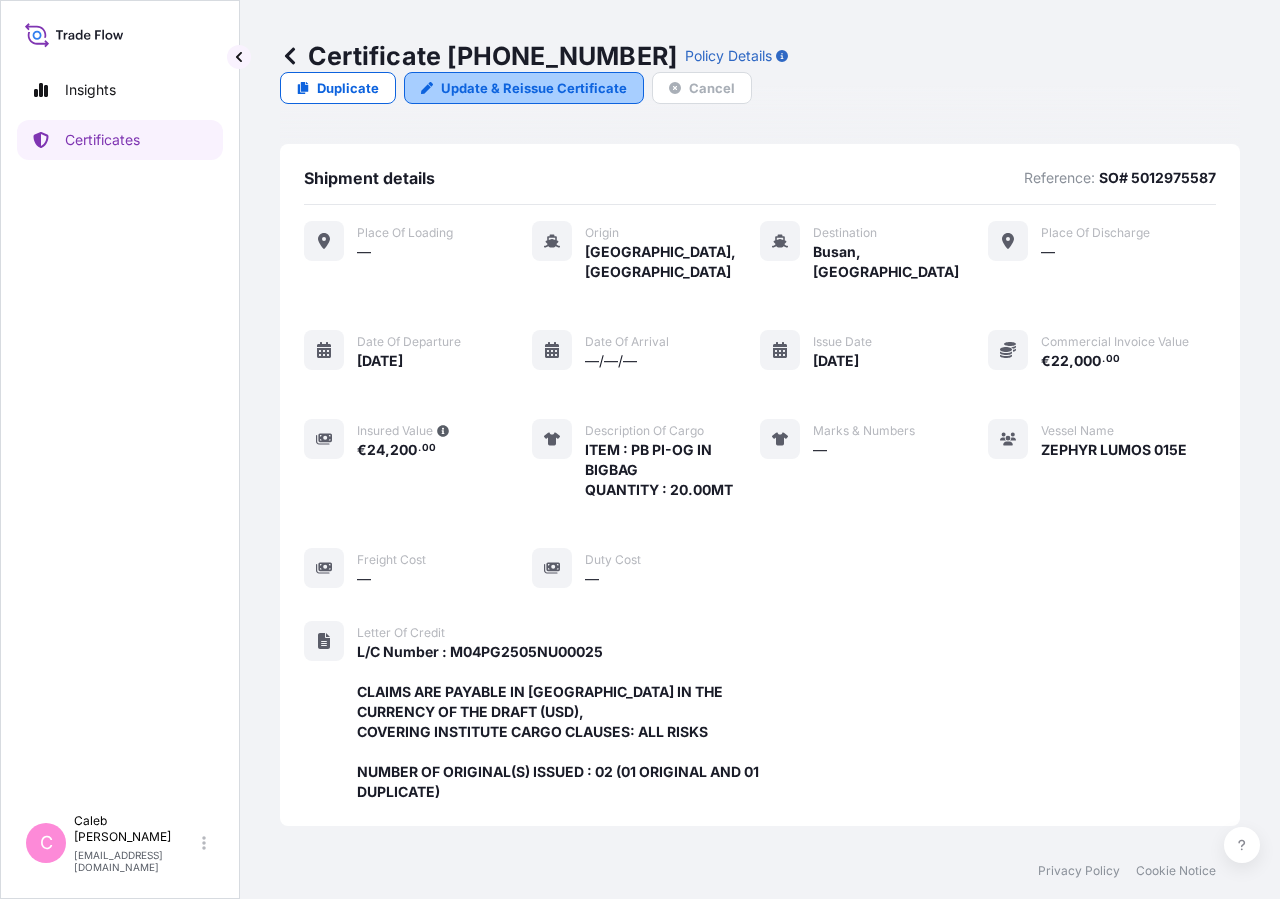click on "Update & Reissue Certificate" at bounding box center (534, 88) 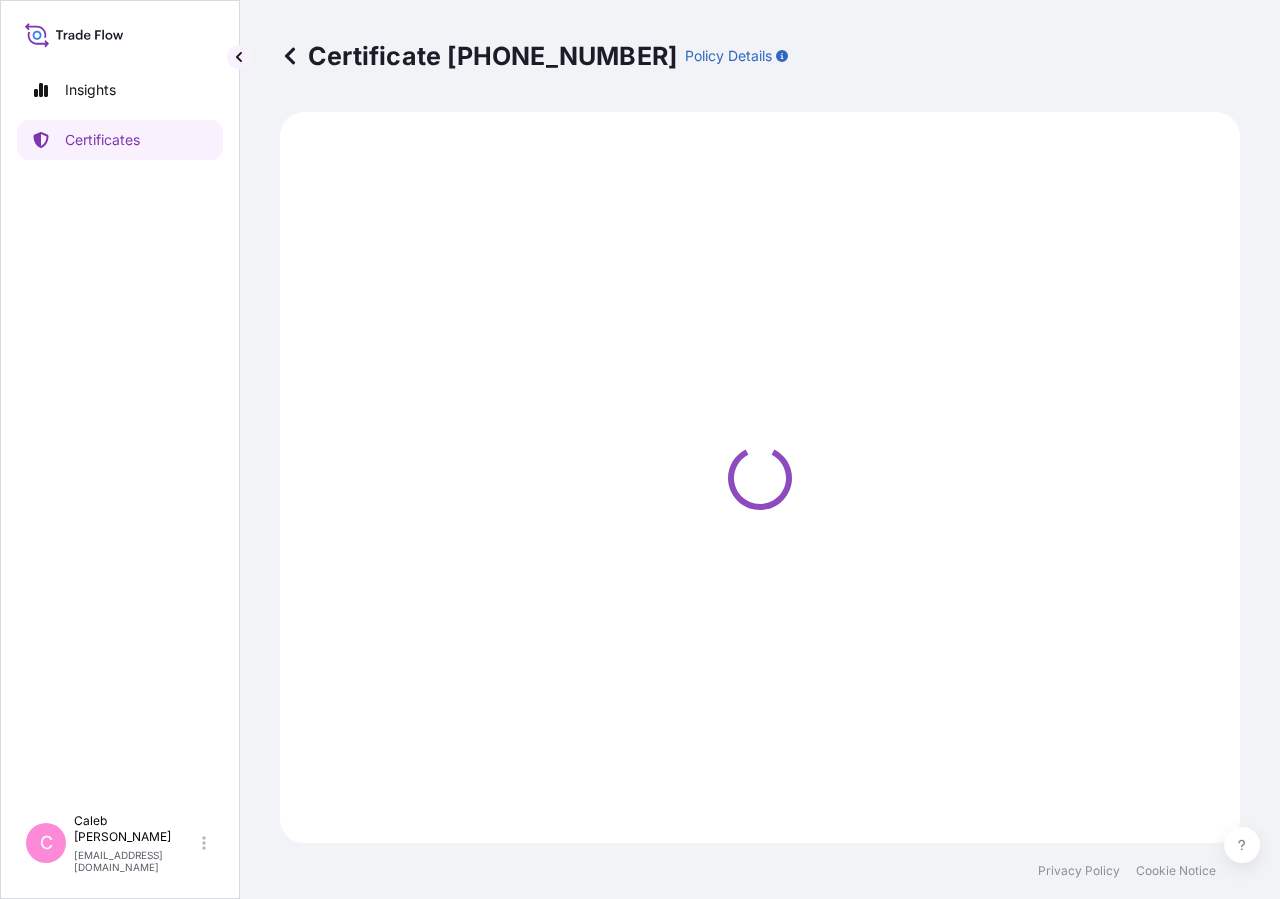 select on "Sea" 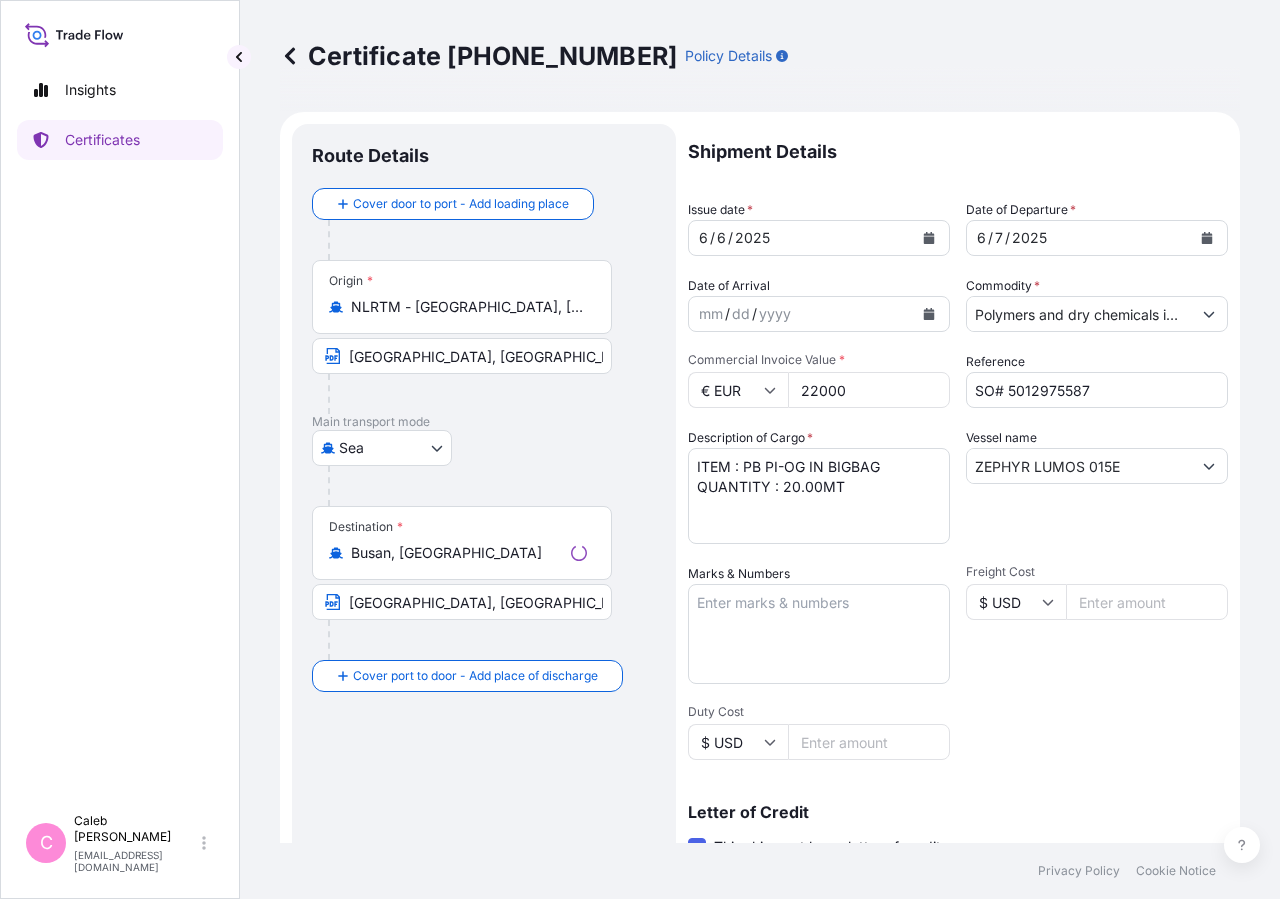 select on "32034" 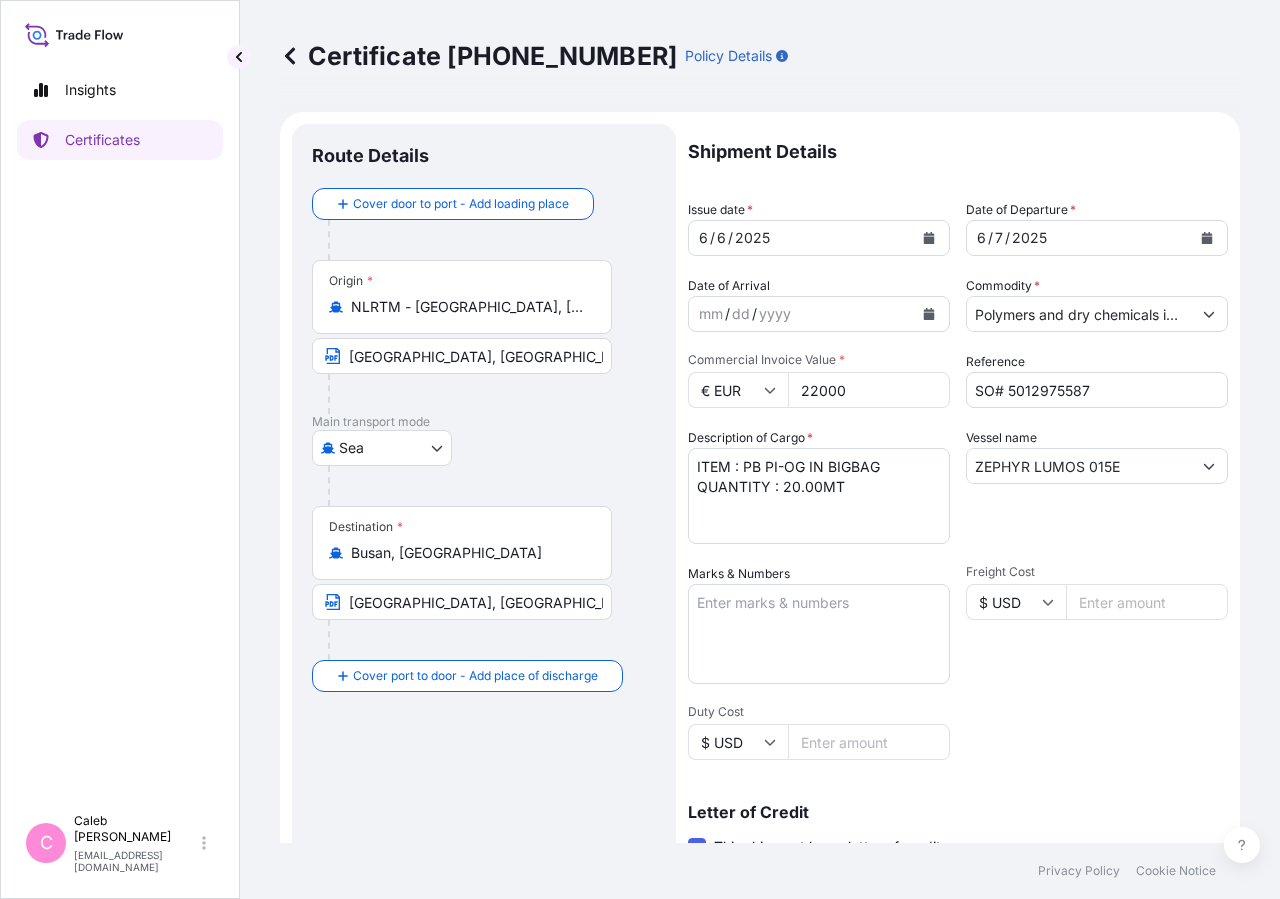 click 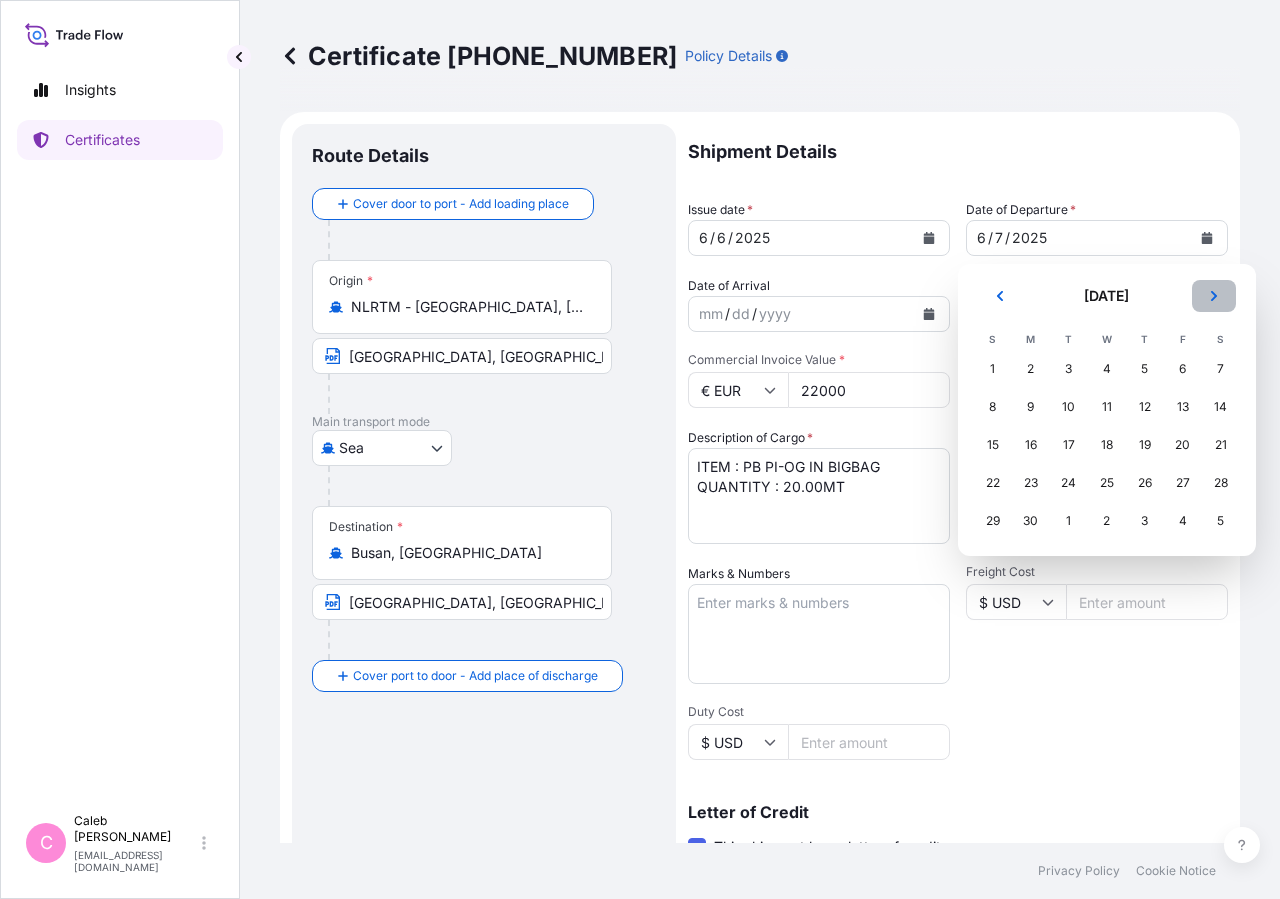 click at bounding box center (1214, 296) 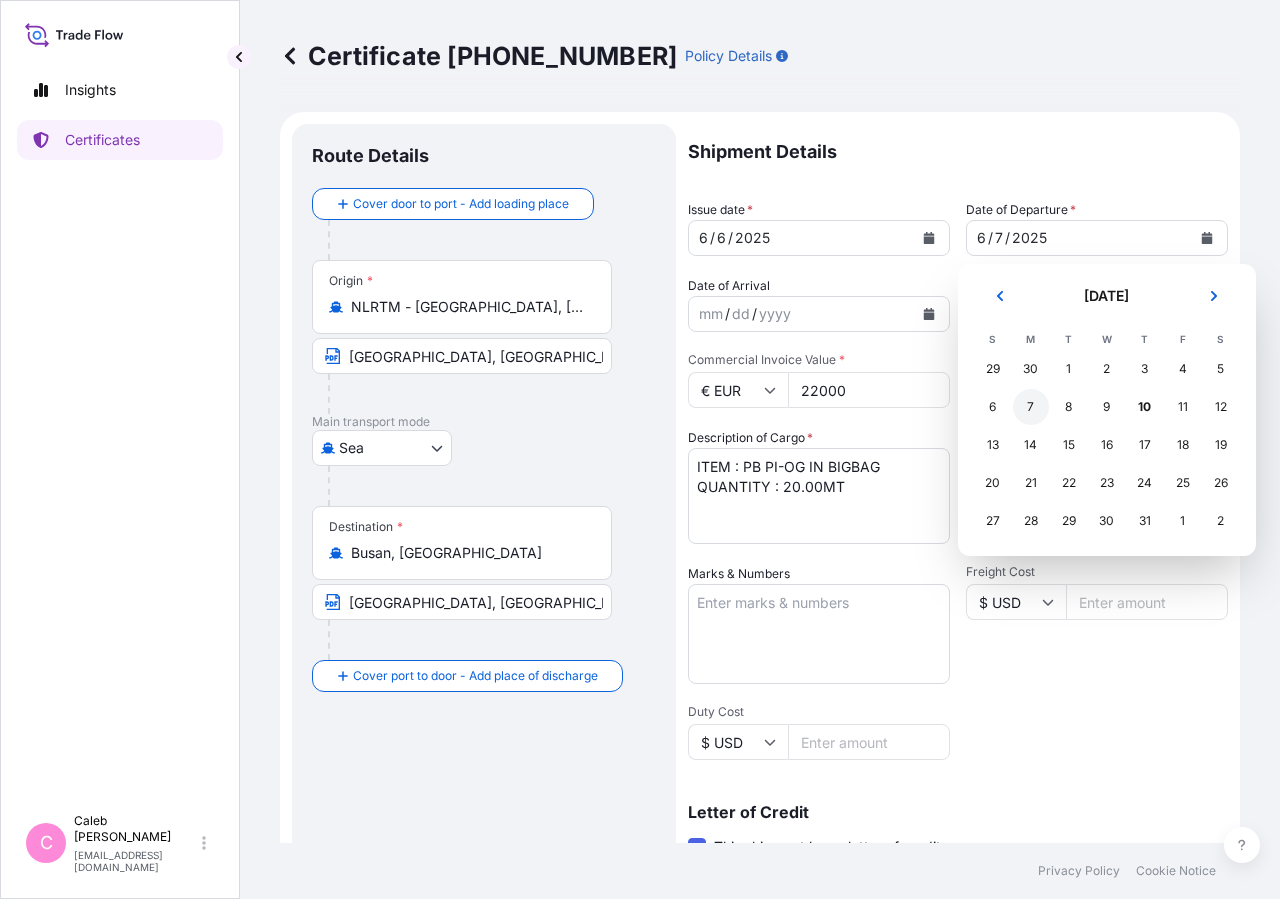 click on "7" at bounding box center (1031, 407) 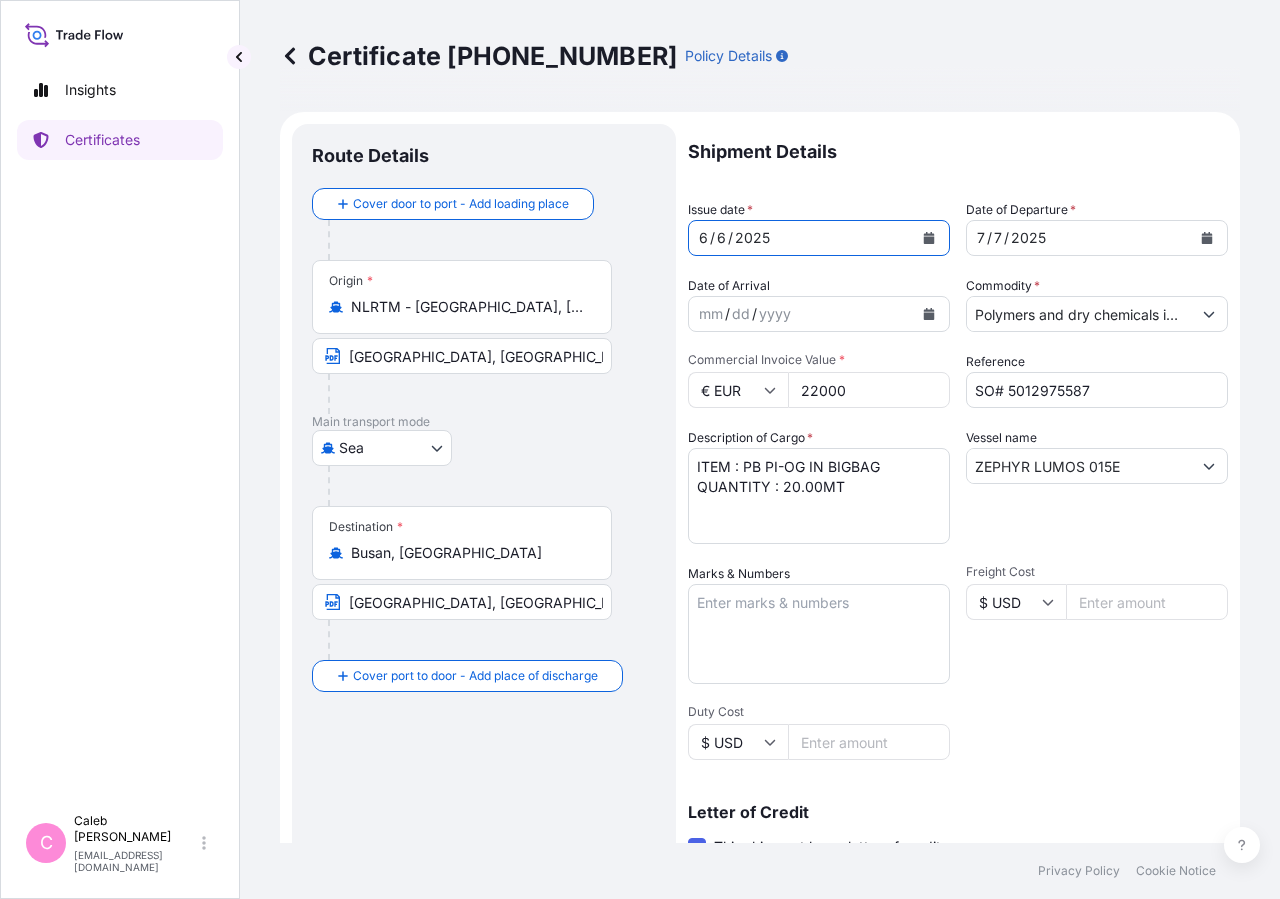 click 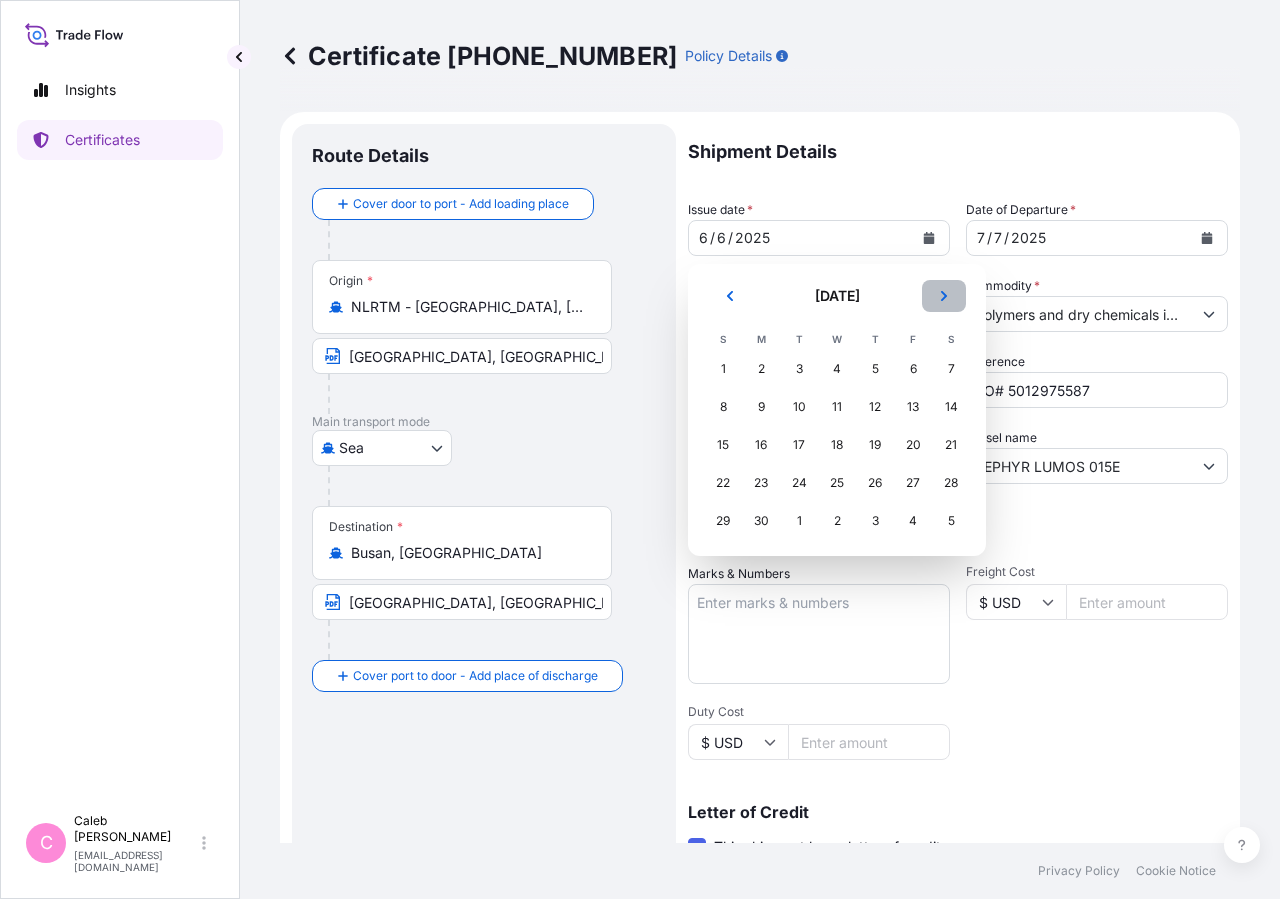 click at bounding box center [944, 296] 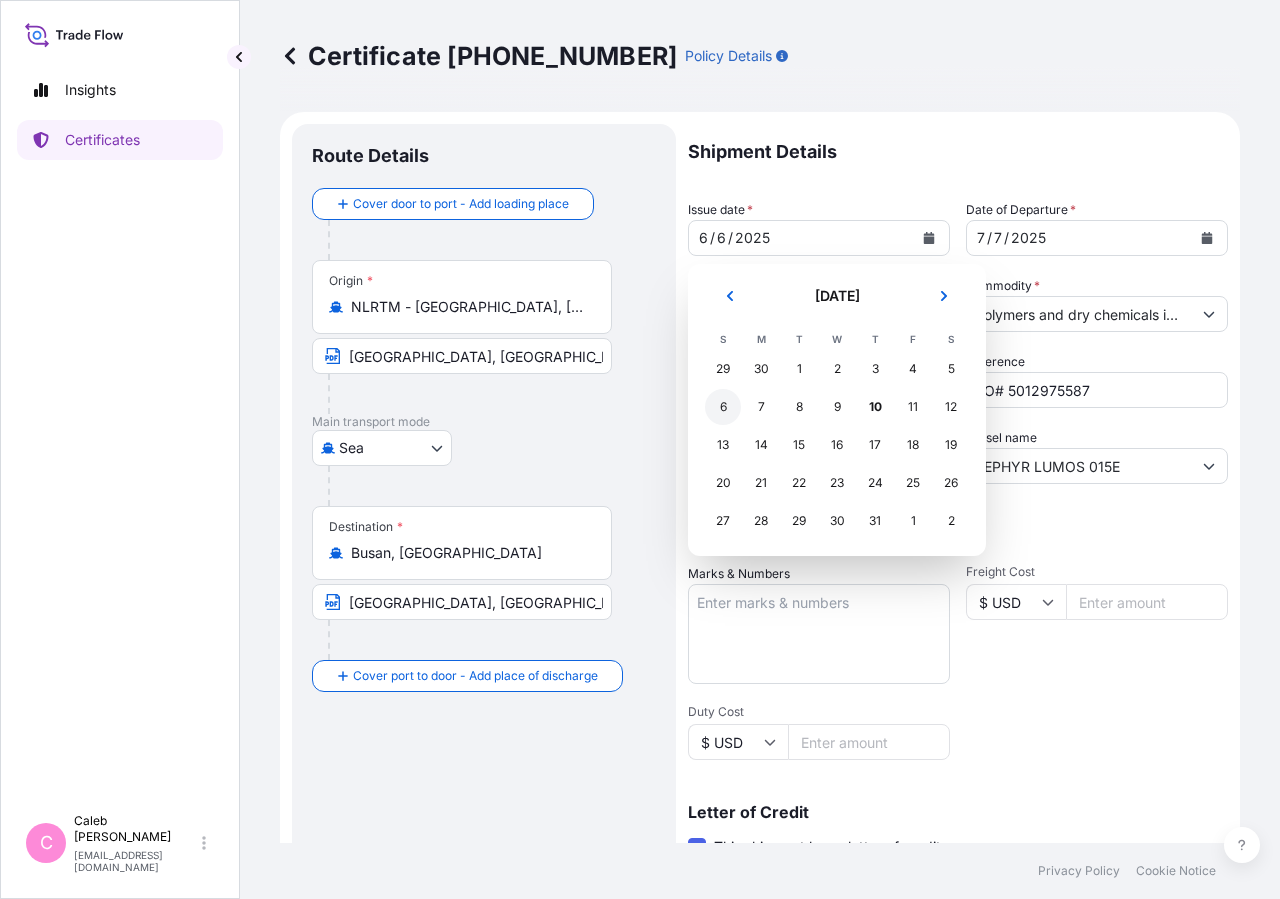 click on "6" at bounding box center (723, 407) 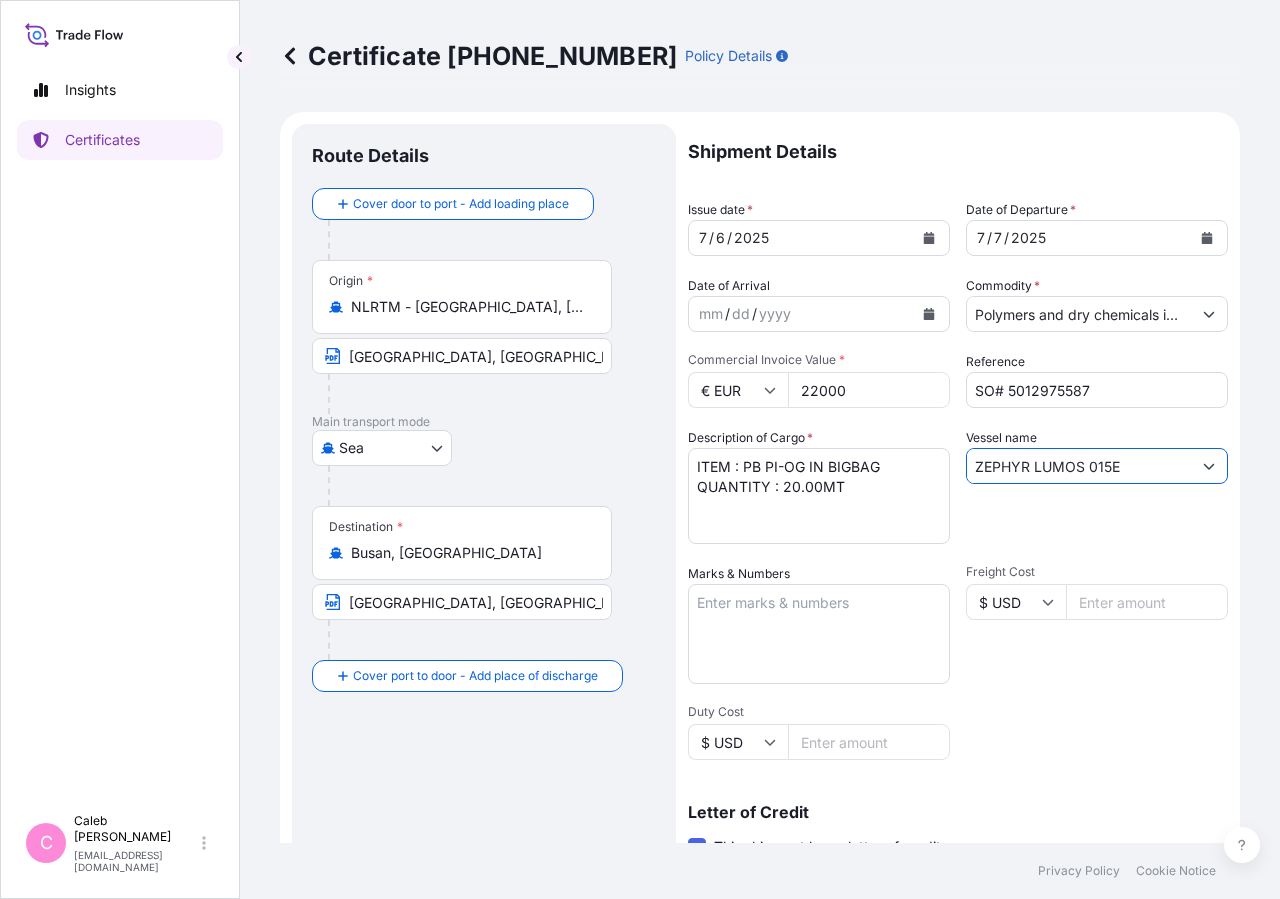 drag, startPoint x: 1131, startPoint y: 462, endPoint x: 879, endPoint y: 465, distance: 252.01785 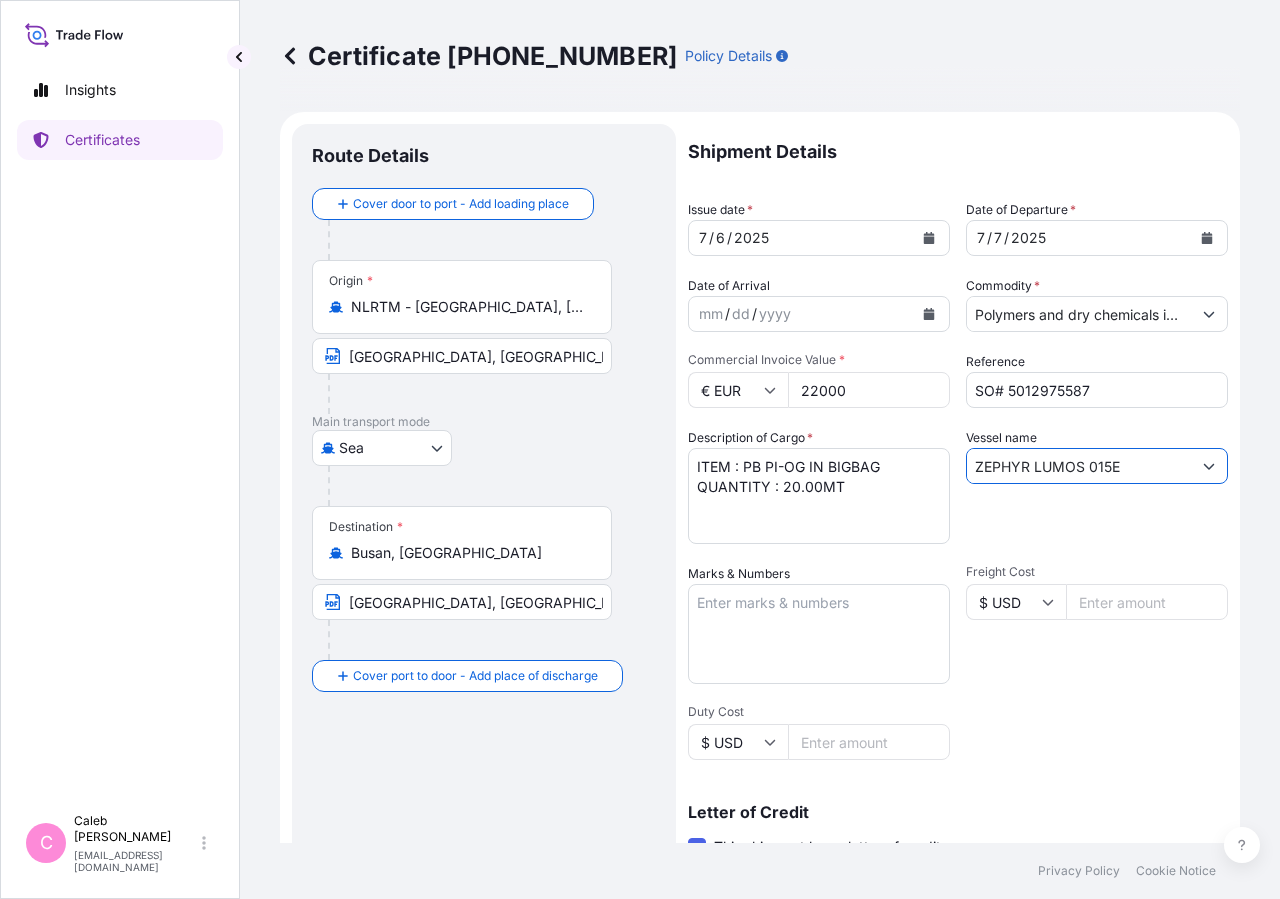 click on "ZEPHYR LUMOS 015E" at bounding box center [1079, 466] 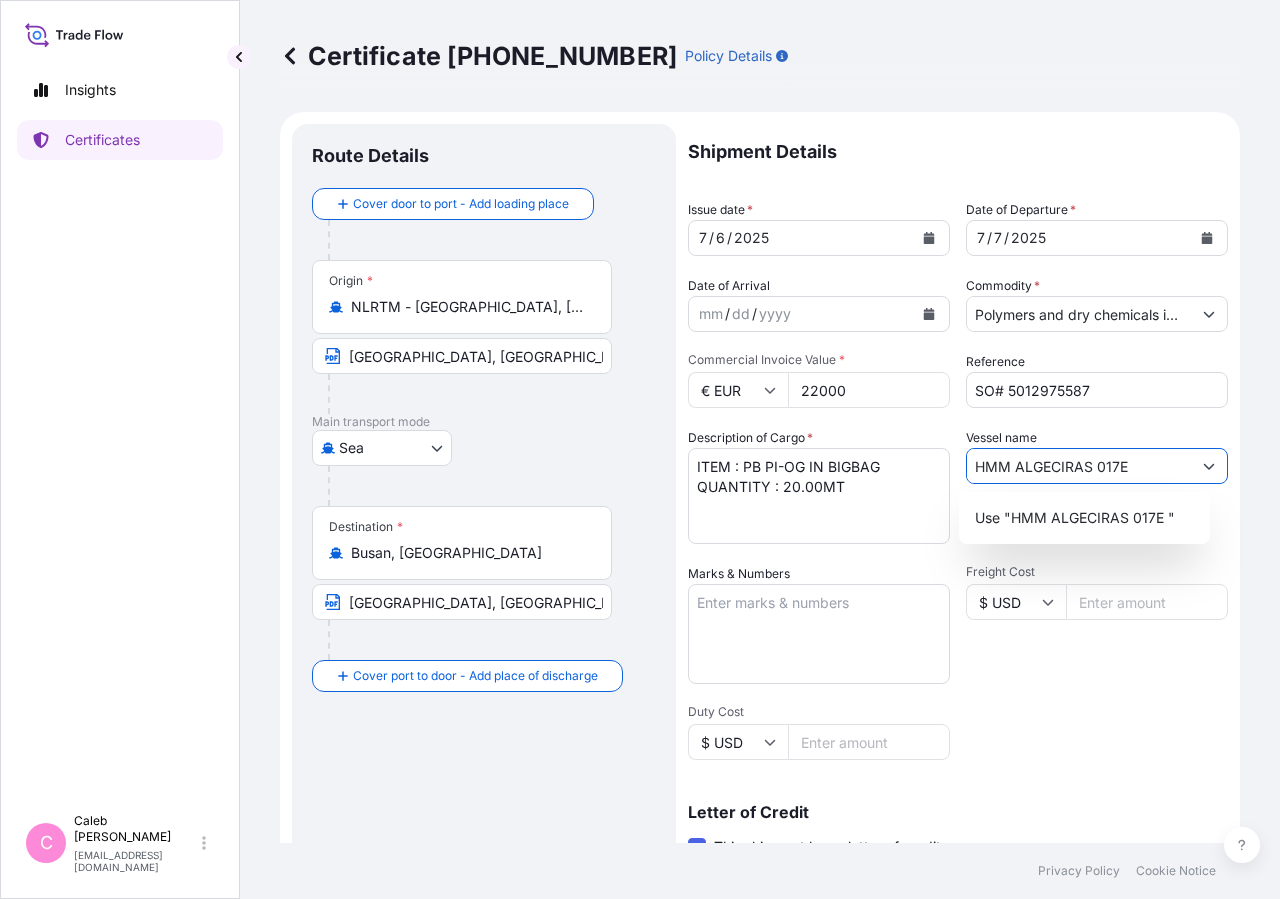 type on "HMM ALGECIRAS 017E" 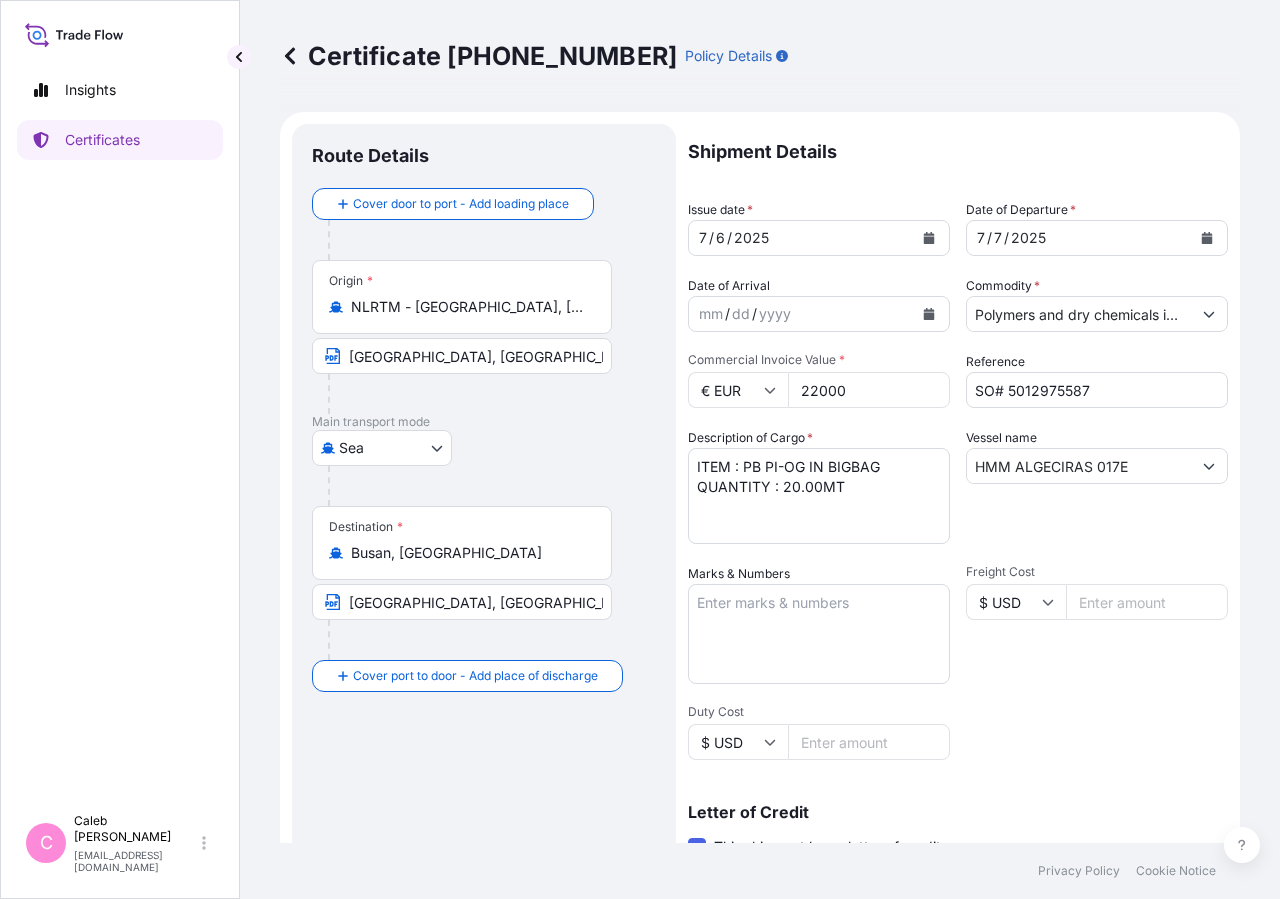 scroll, scrollTop: 442, scrollLeft: 0, axis: vertical 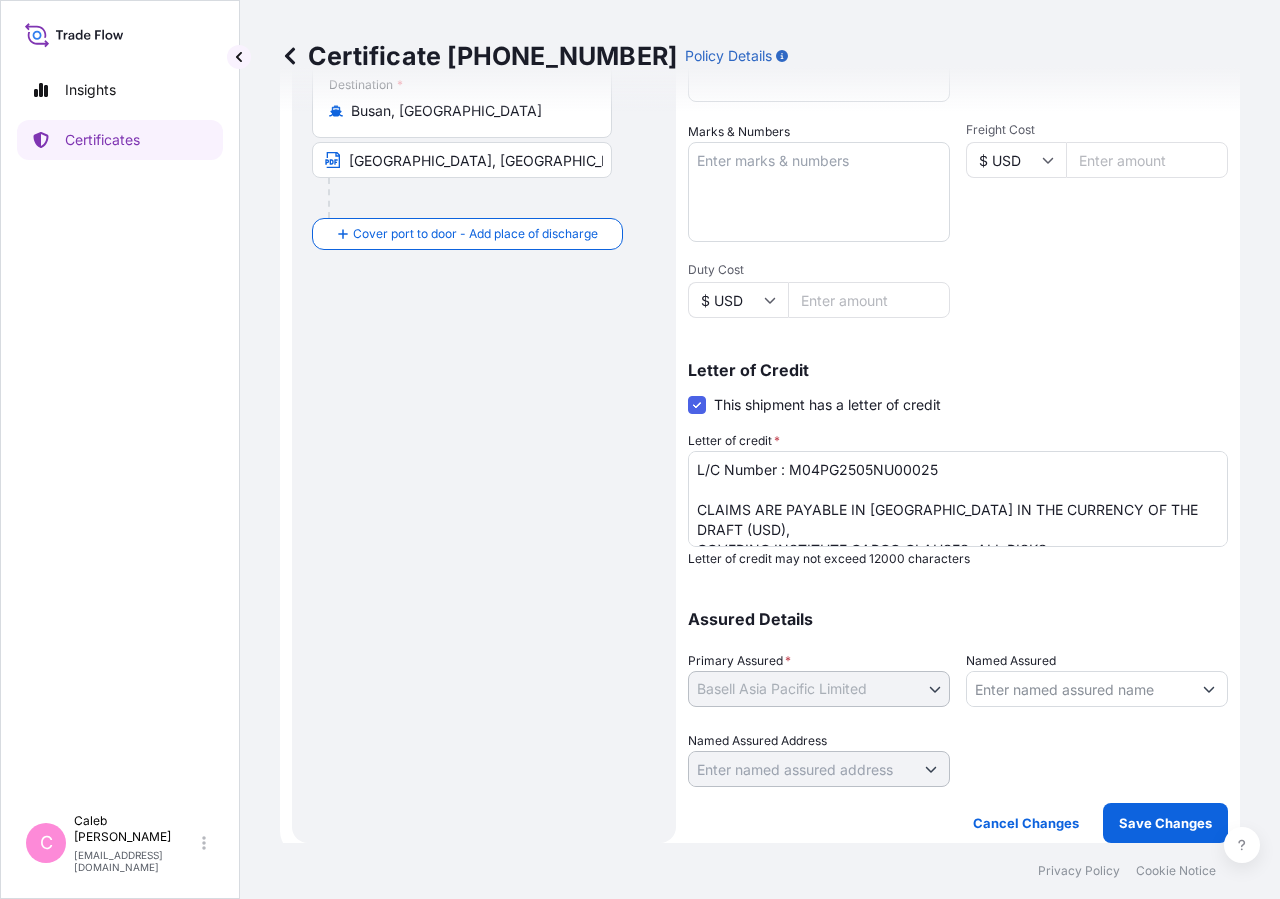 click on "L/C Number : M04PG2505NU00025
CLAIMS ARE PAYABLE IN [GEOGRAPHIC_DATA] IN THE CURRENCY OF THE DRAFT (USD),
COVERING INSTITUTE CARGO CLAUSES: ALL RISKS
NUMBER OF ORIGINAL(S) ISSUED : 02 (01 ORIGINAL AND 01 DUPLICATE)" at bounding box center [958, 499] 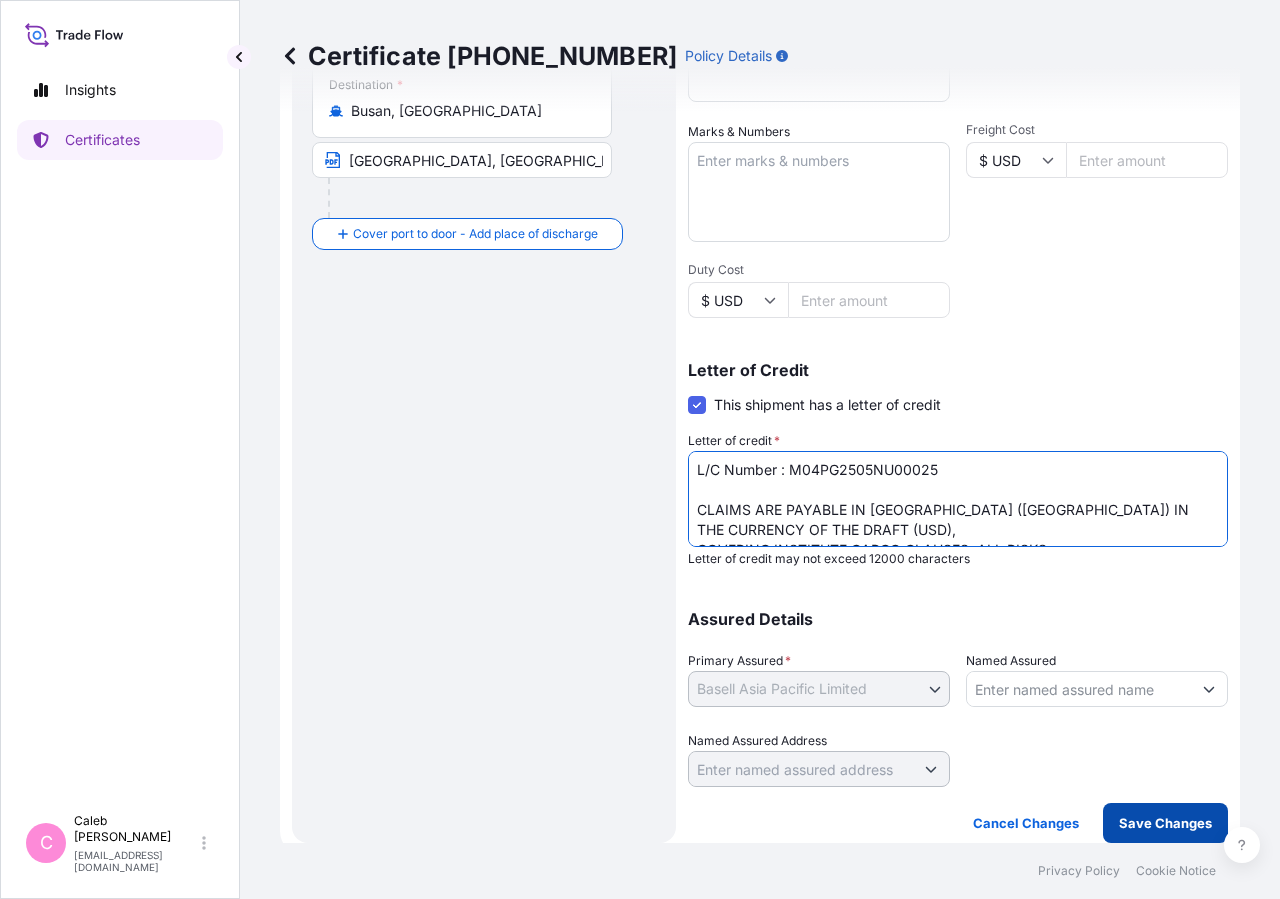 type on "L/C Number : M04PG2505NU00025
CLAIMS ARE PAYABLE IN [GEOGRAPHIC_DATA] ([GEOGRAPHIC_DATA]) IN THE CURRENCY OF THE DRAFT (USD),
COVERING INSTITUTE CARGO CLAUSES: ALL RISKS
NUMBER OF ORIGINAL(S) ISSUED : 02 (01 ORIGINAL AND 01 DUPLICATE)" 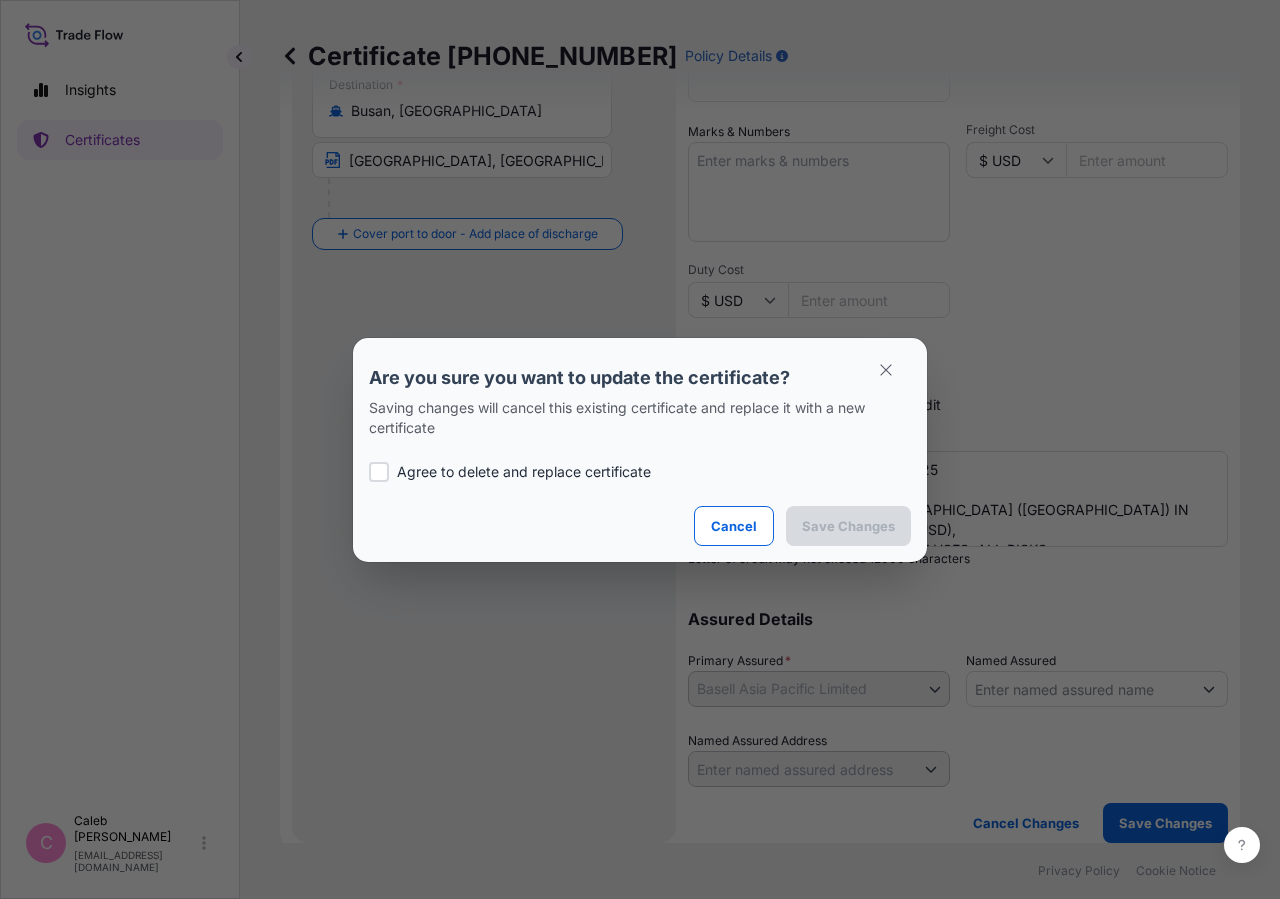 click on "Agree to delete and replace certificate" at bounding box center [524, 472] 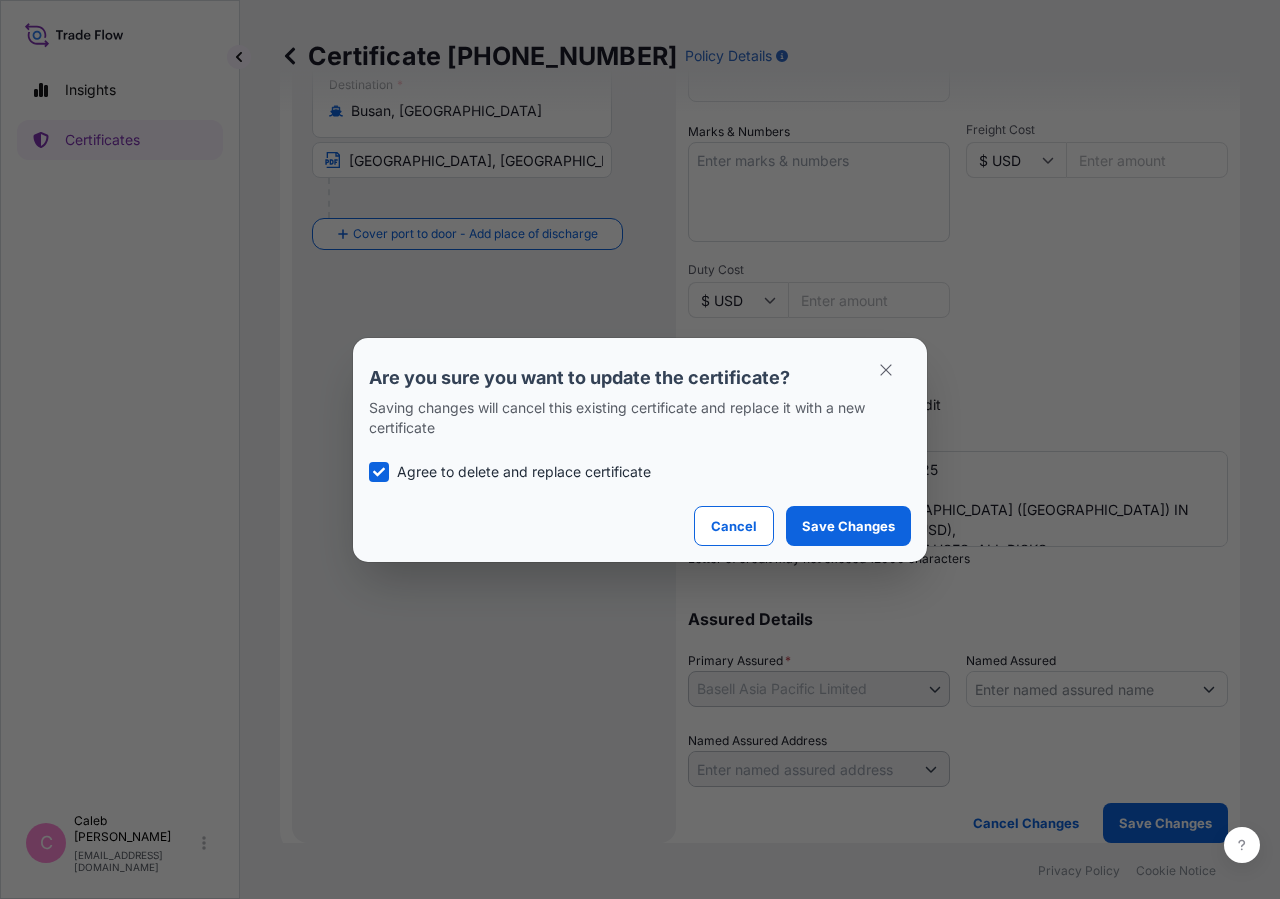 click on "Save Changes" at bounding box center (848, 526) 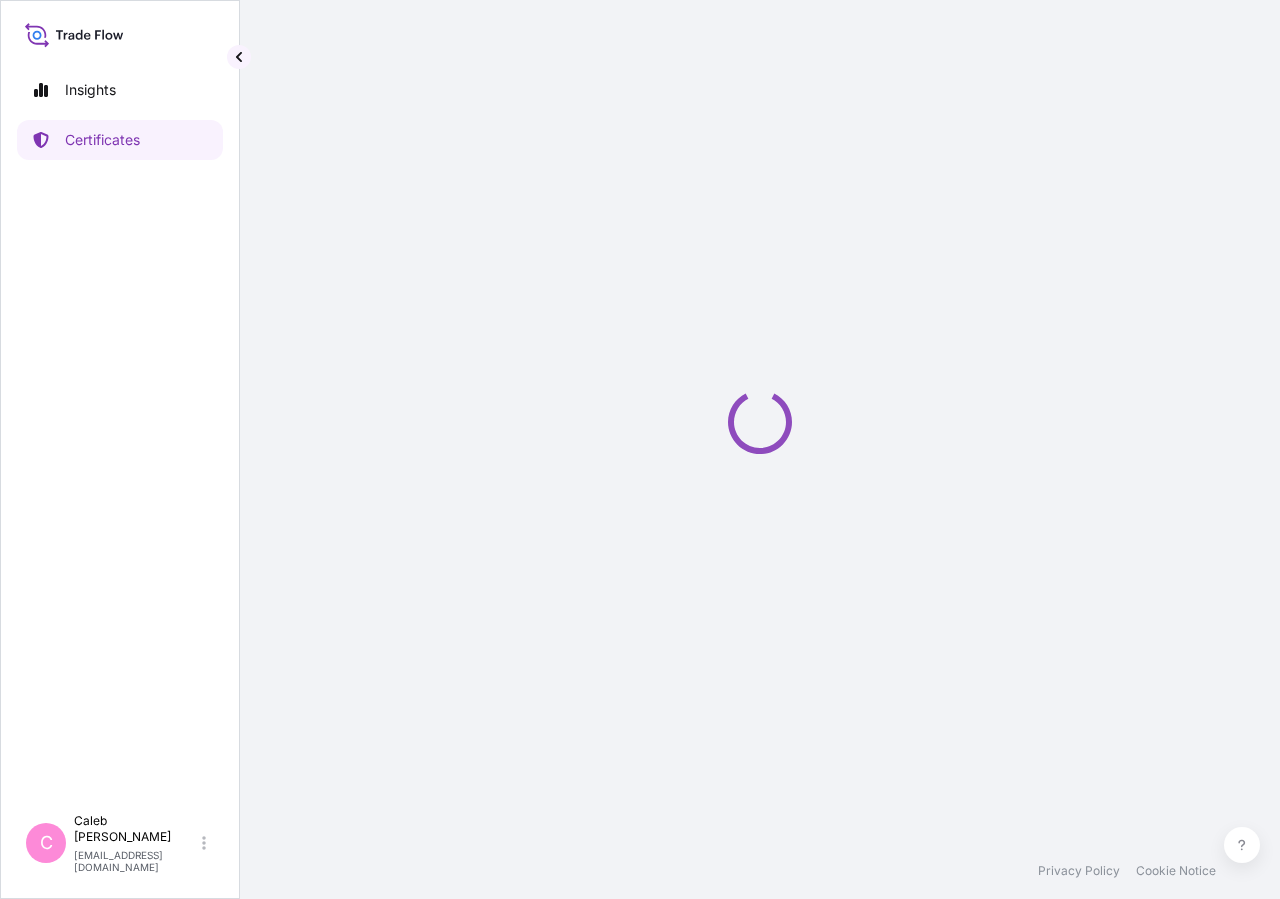 scroll, scrollTop: 0, scrollLeft: 0, axis: both 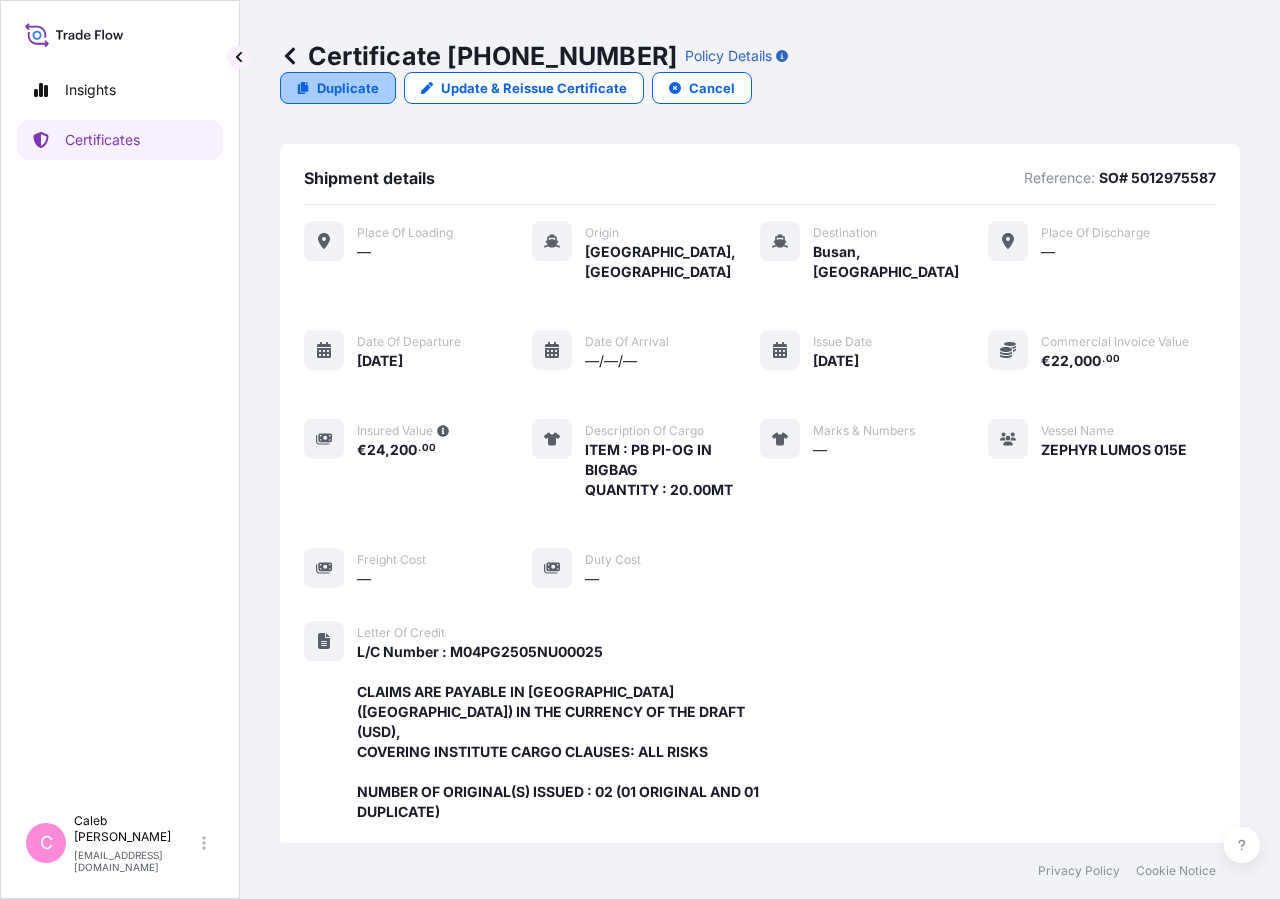 click on "Duplicate" at bounding box center [338, 88] 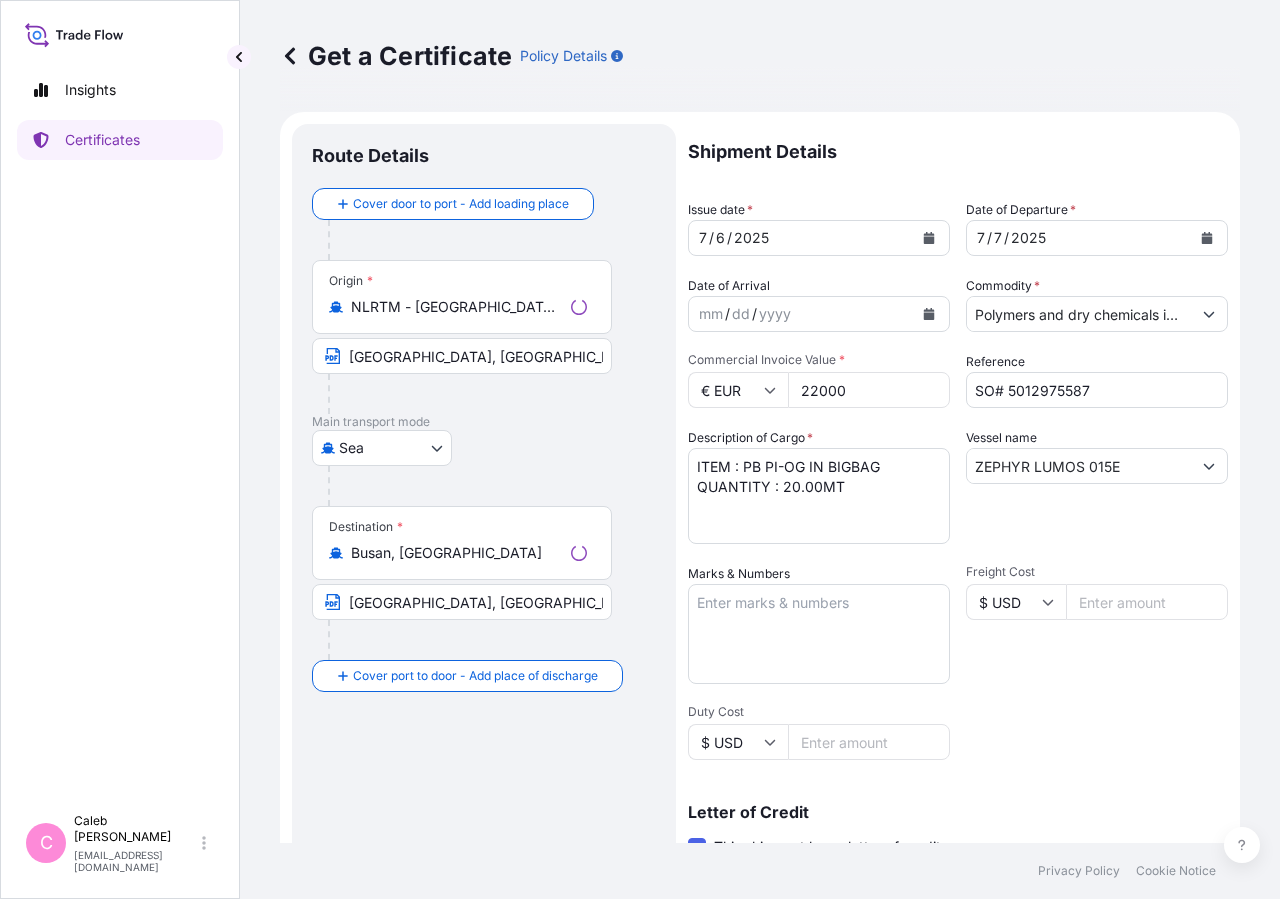 select on "32034" 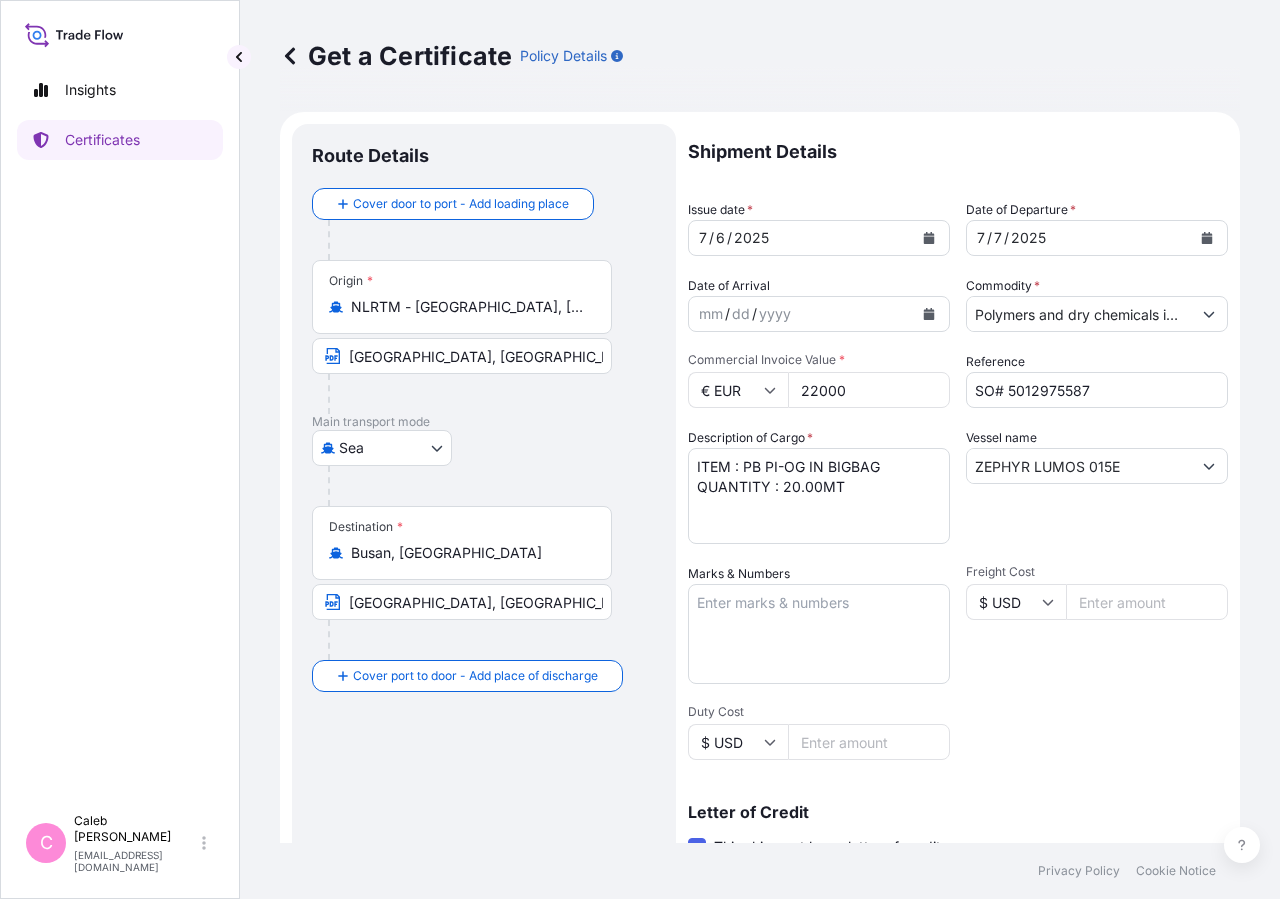 click at bounding box center [929, 238] 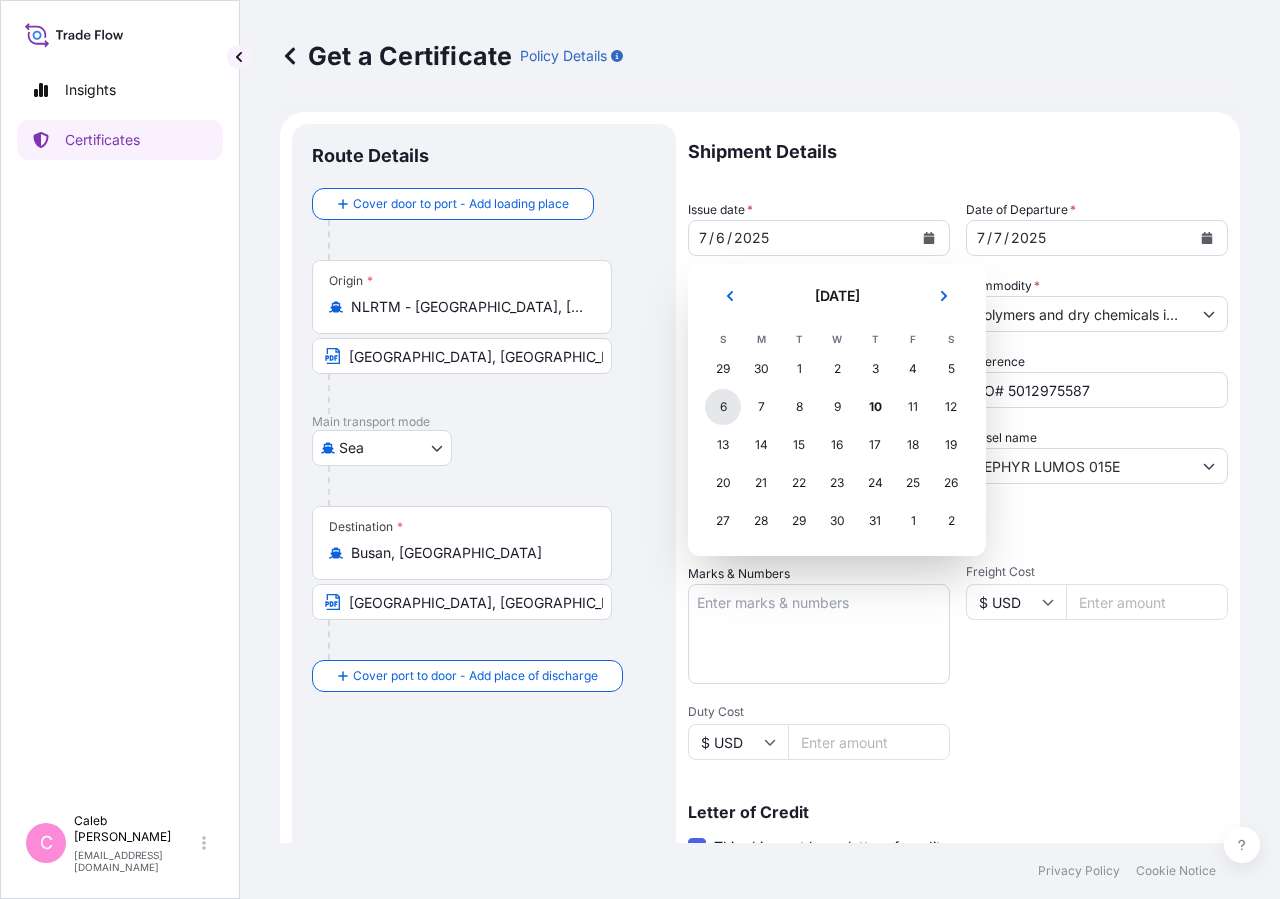 click on "6" at bounding box center [723, 407] 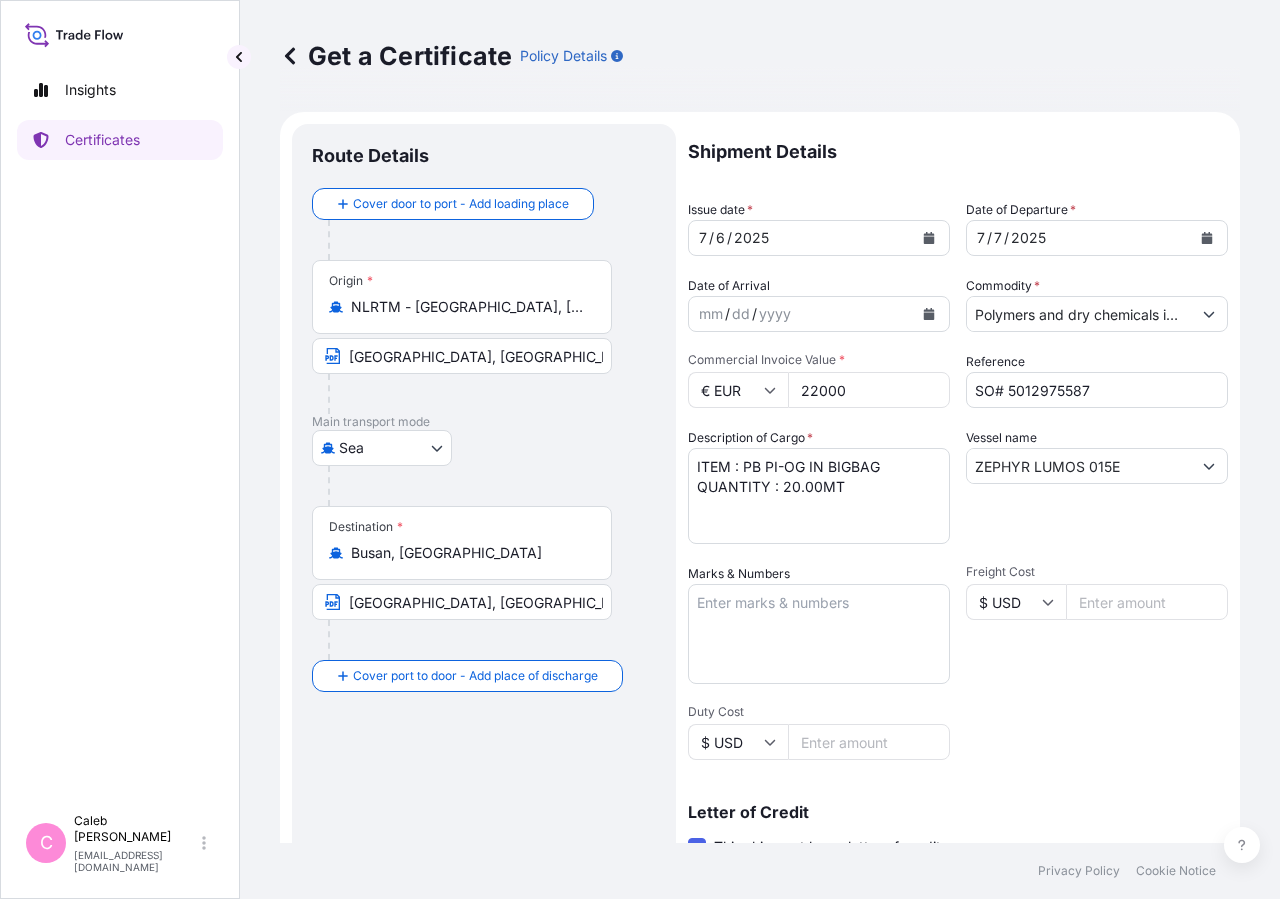 click on "Shipment Details" at bounding box center (958, 152) 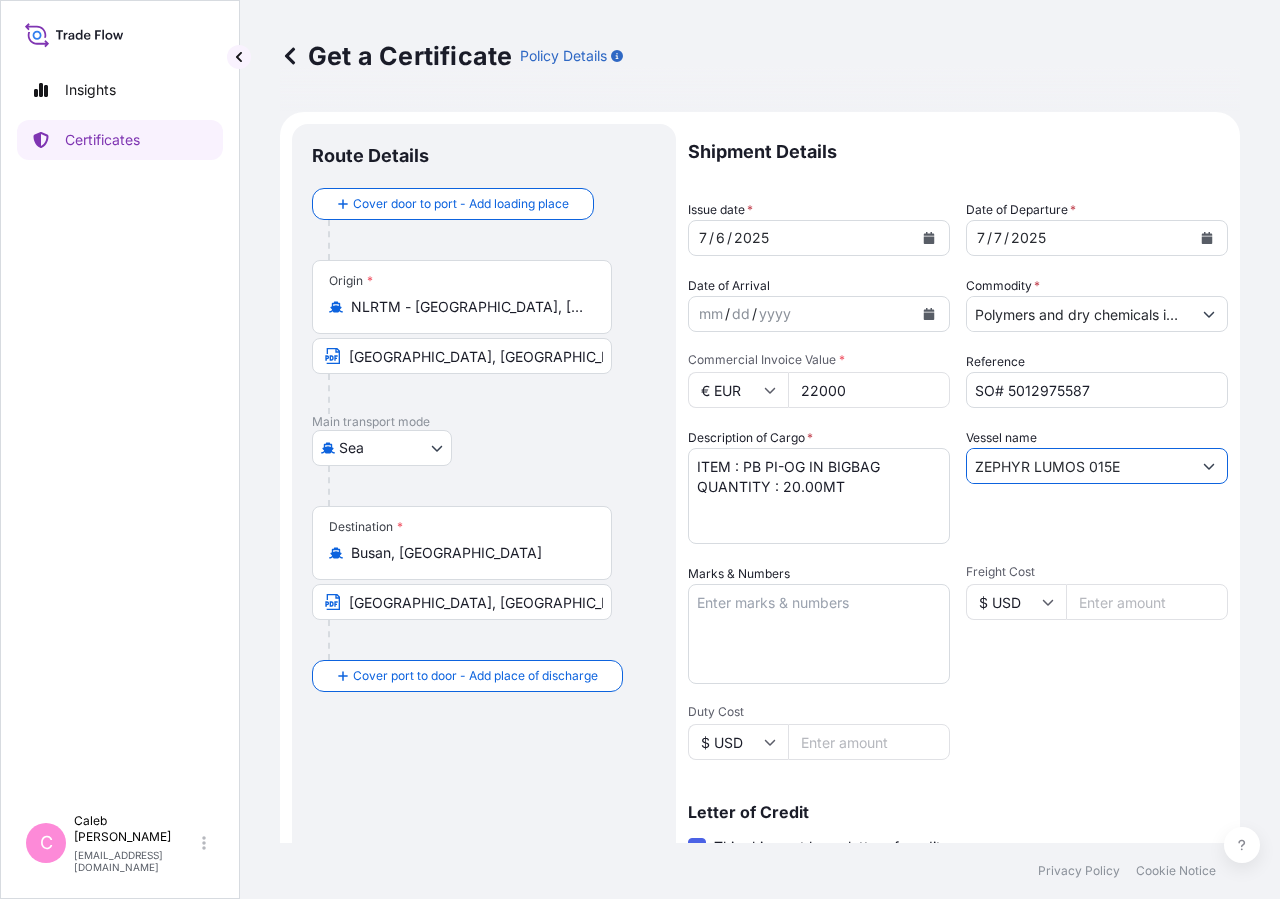 drag, startPoint x: 1127, startPoint y: 470, endPoint x: 856, endPoint y: 492, distance: 271.8915 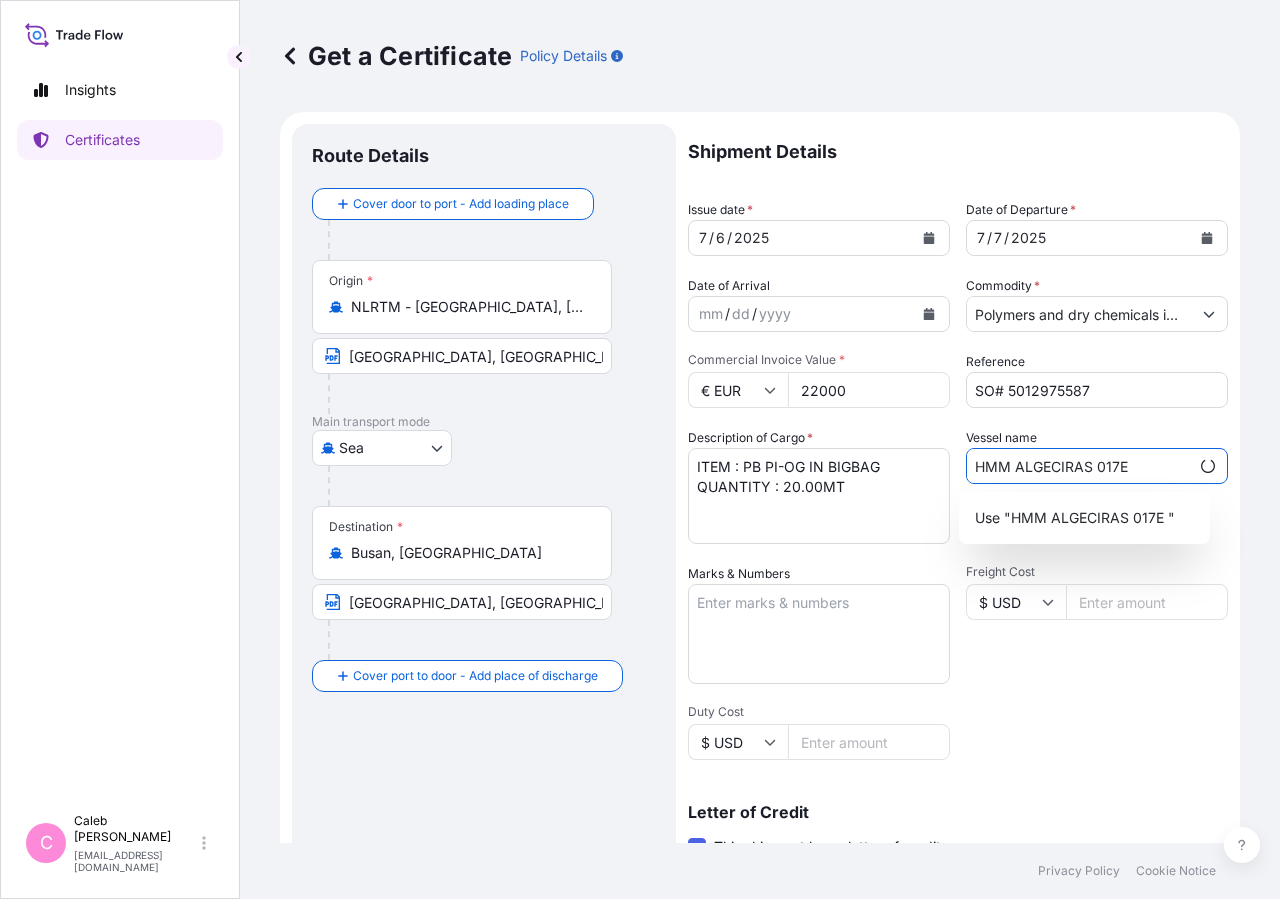 click on "HMM ALGECIRAS 017E" at bounding box center [1078, 466] 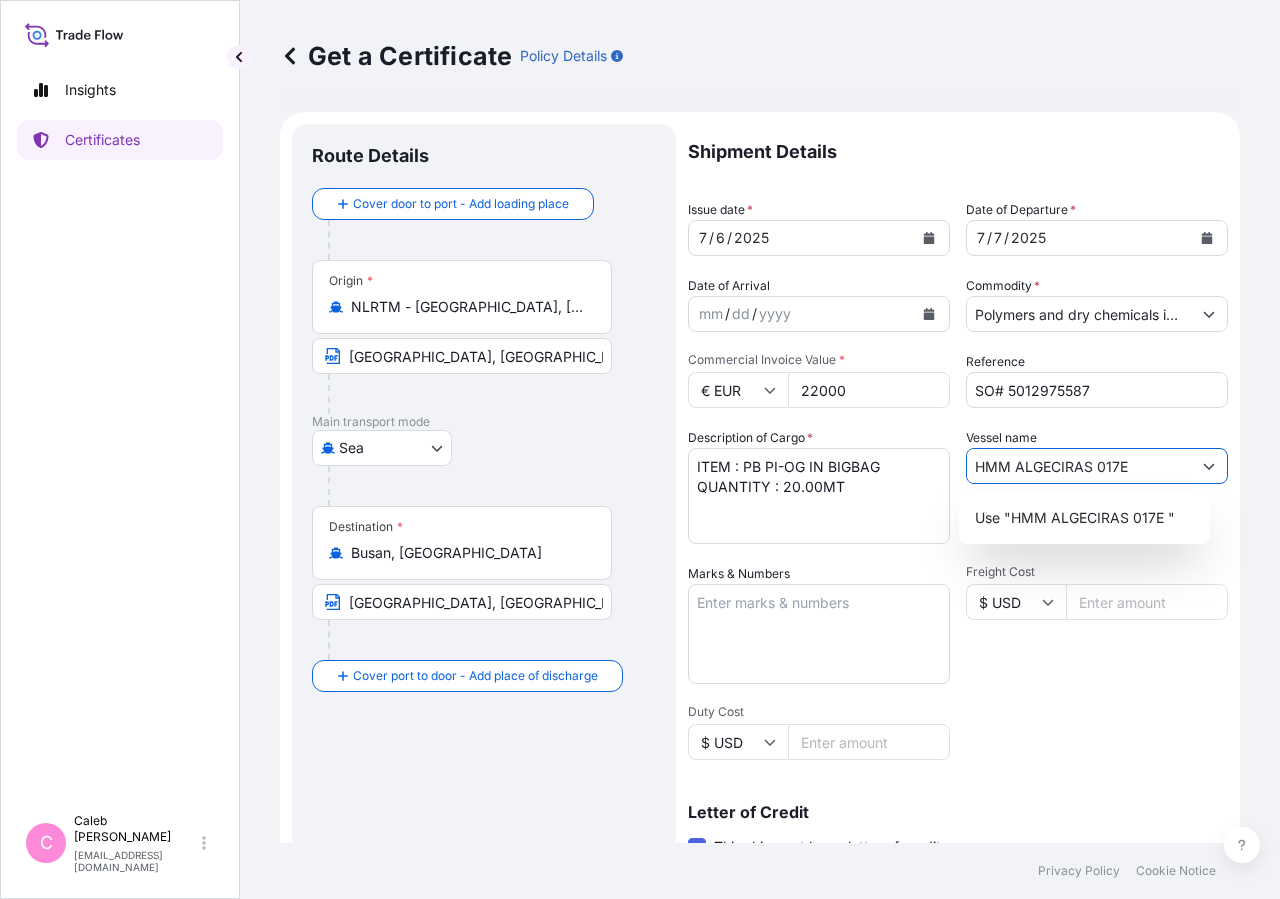 scroll, scrollTop: 442, scrollLeft: 0, axis: vertical 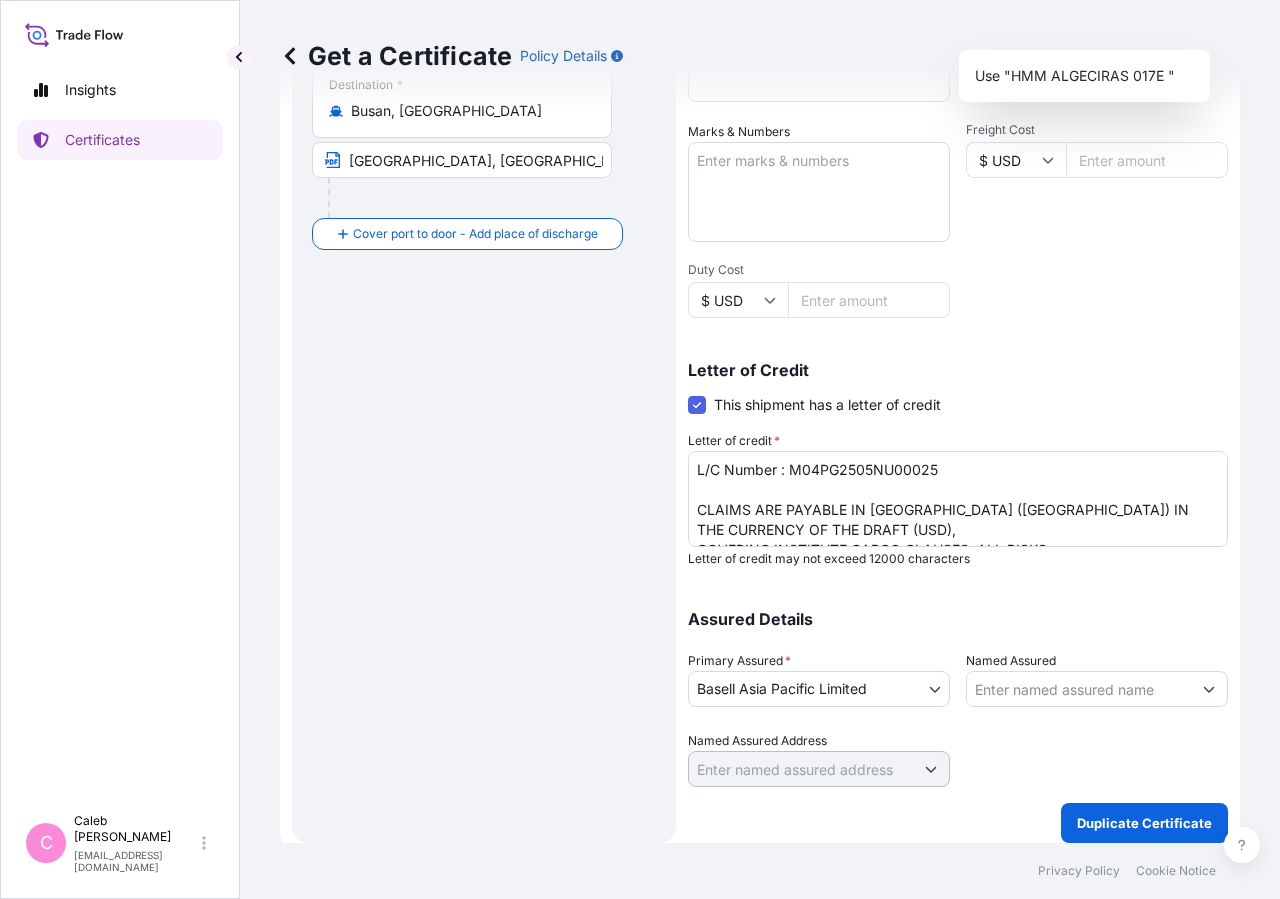 type on "HMM ALGECIRAS 017E" 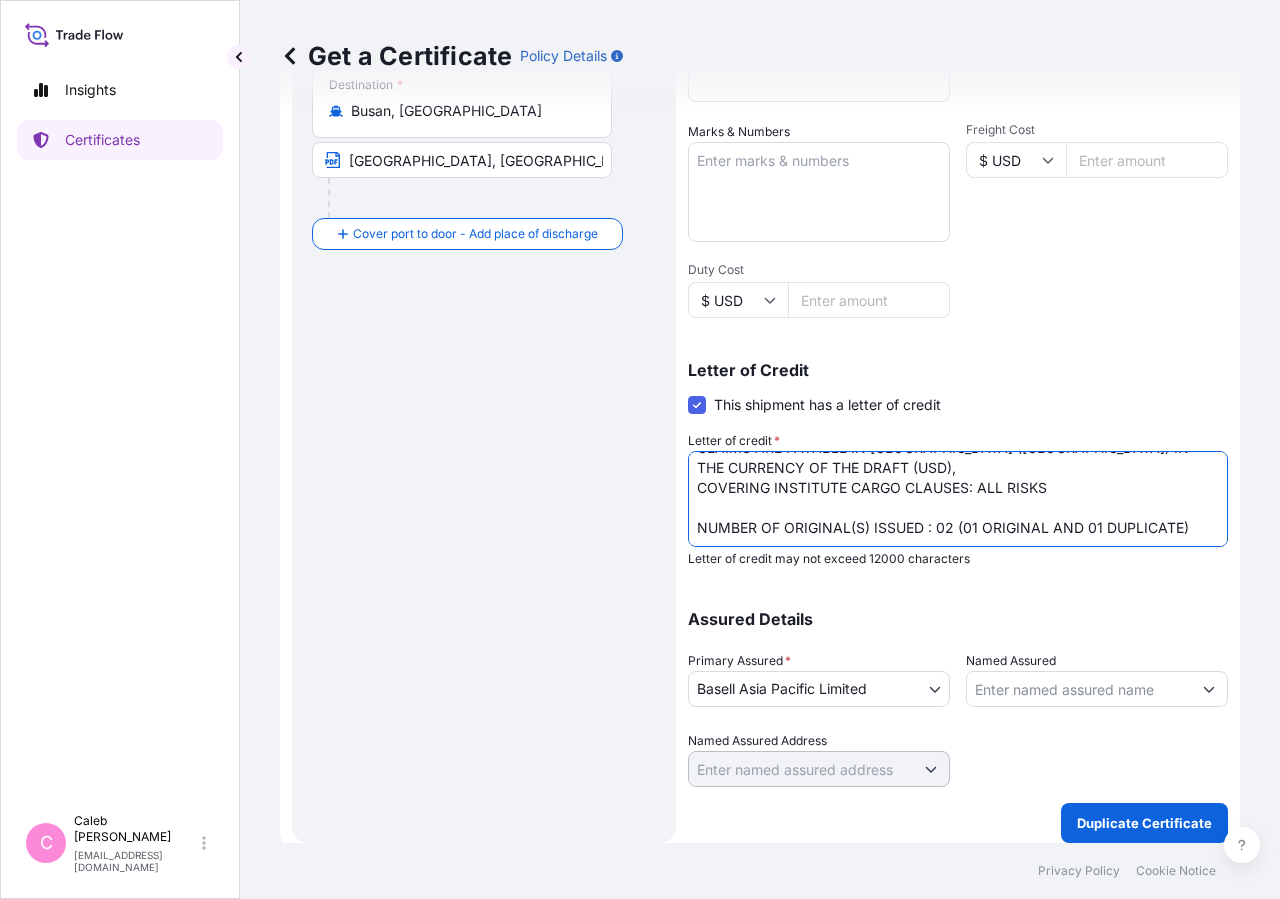 scroll, scrollTop: 102, scrollLeft: 0, axis: vertical 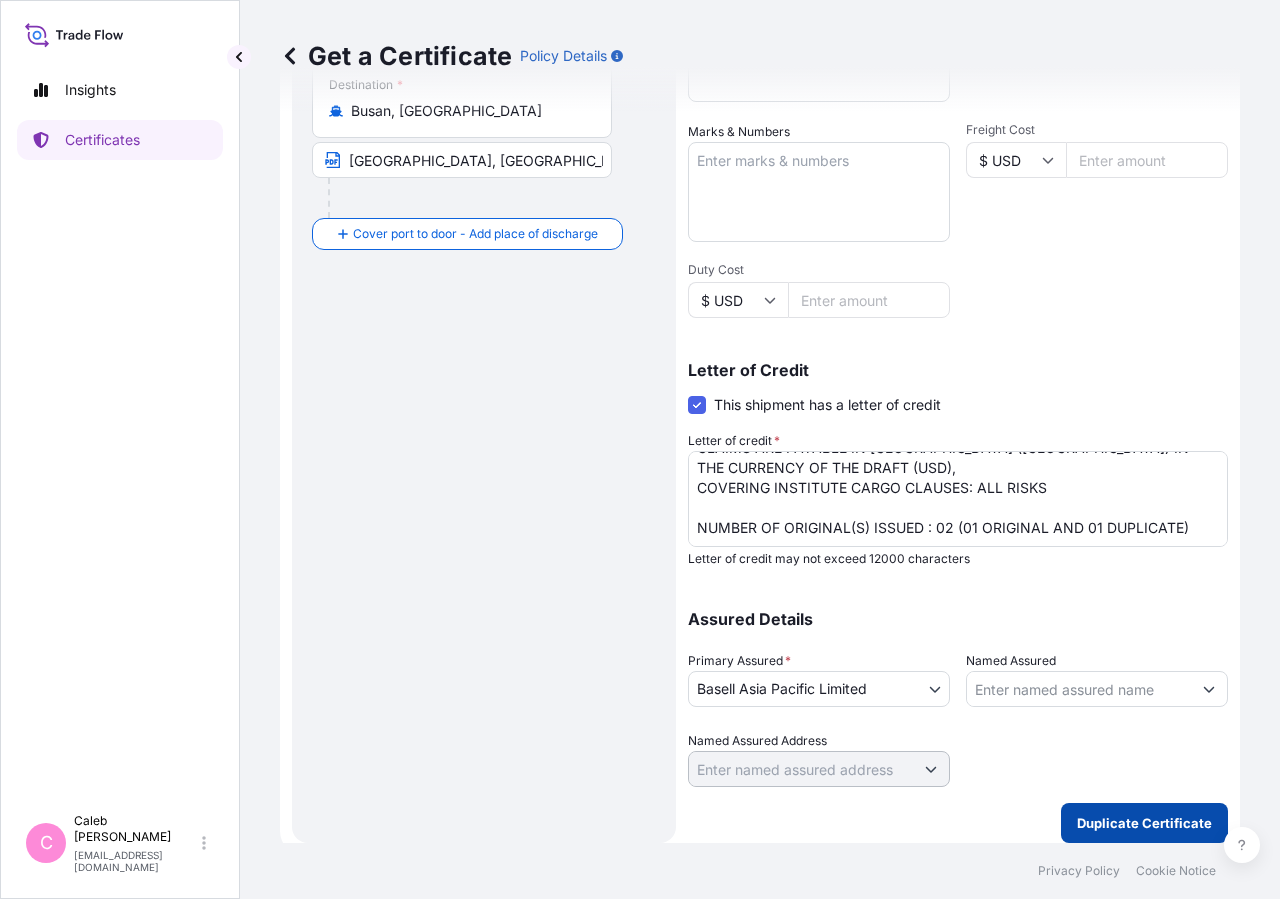 click on "Duplicate Certificate" at bounding box center (1144, 823) 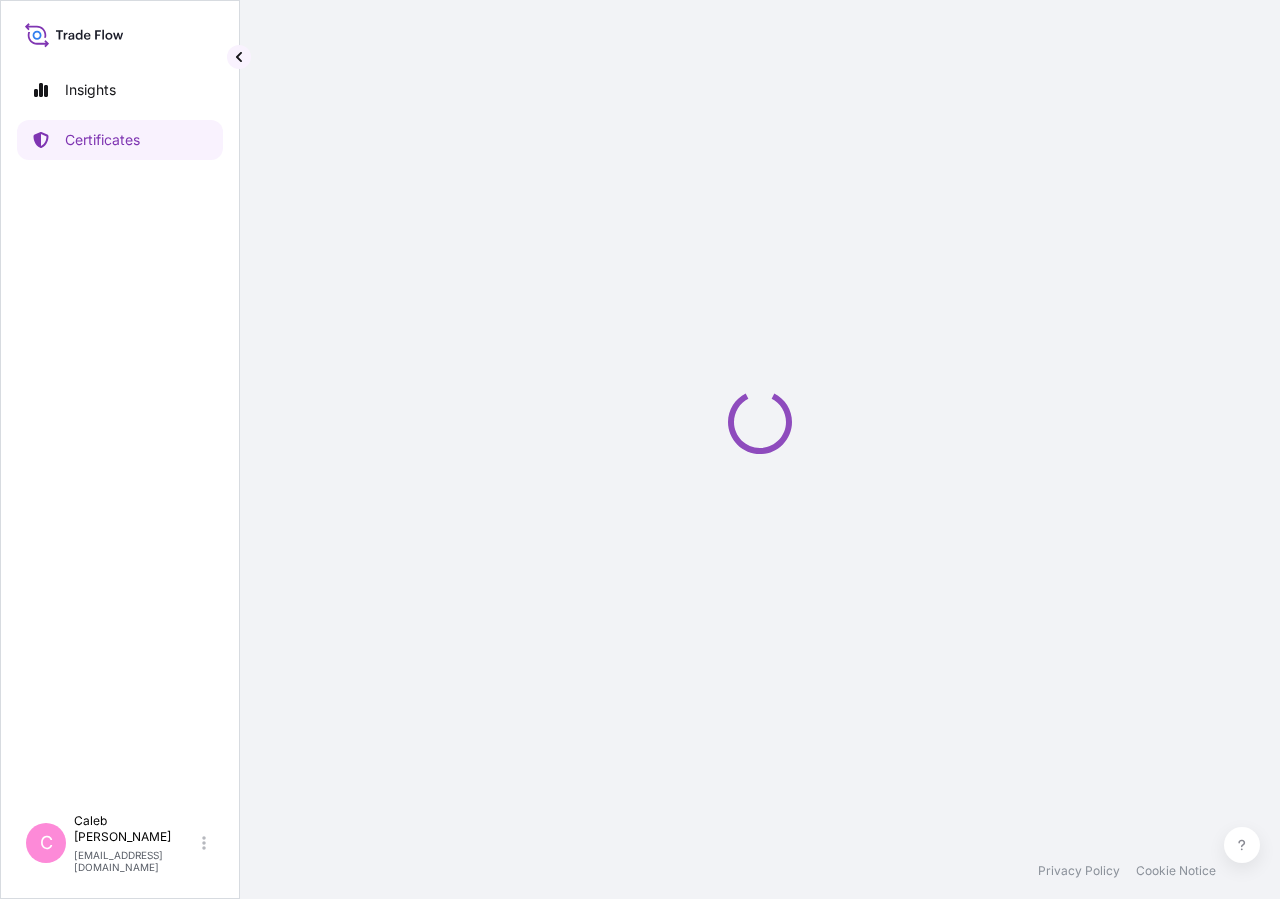 scroll, scrollTop: 0, scrollLeft: 0, axis: both 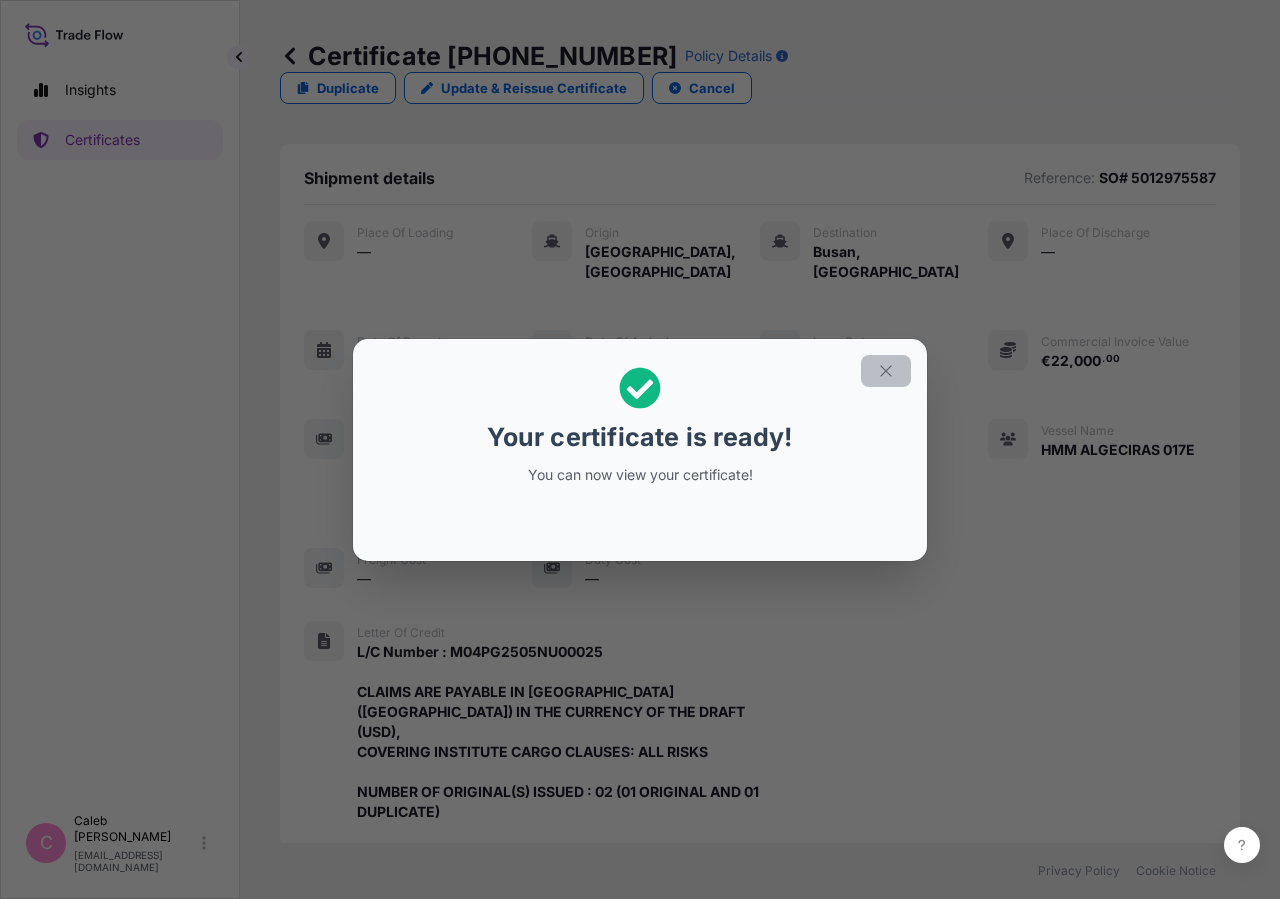 click at bounding box center (886, 371) 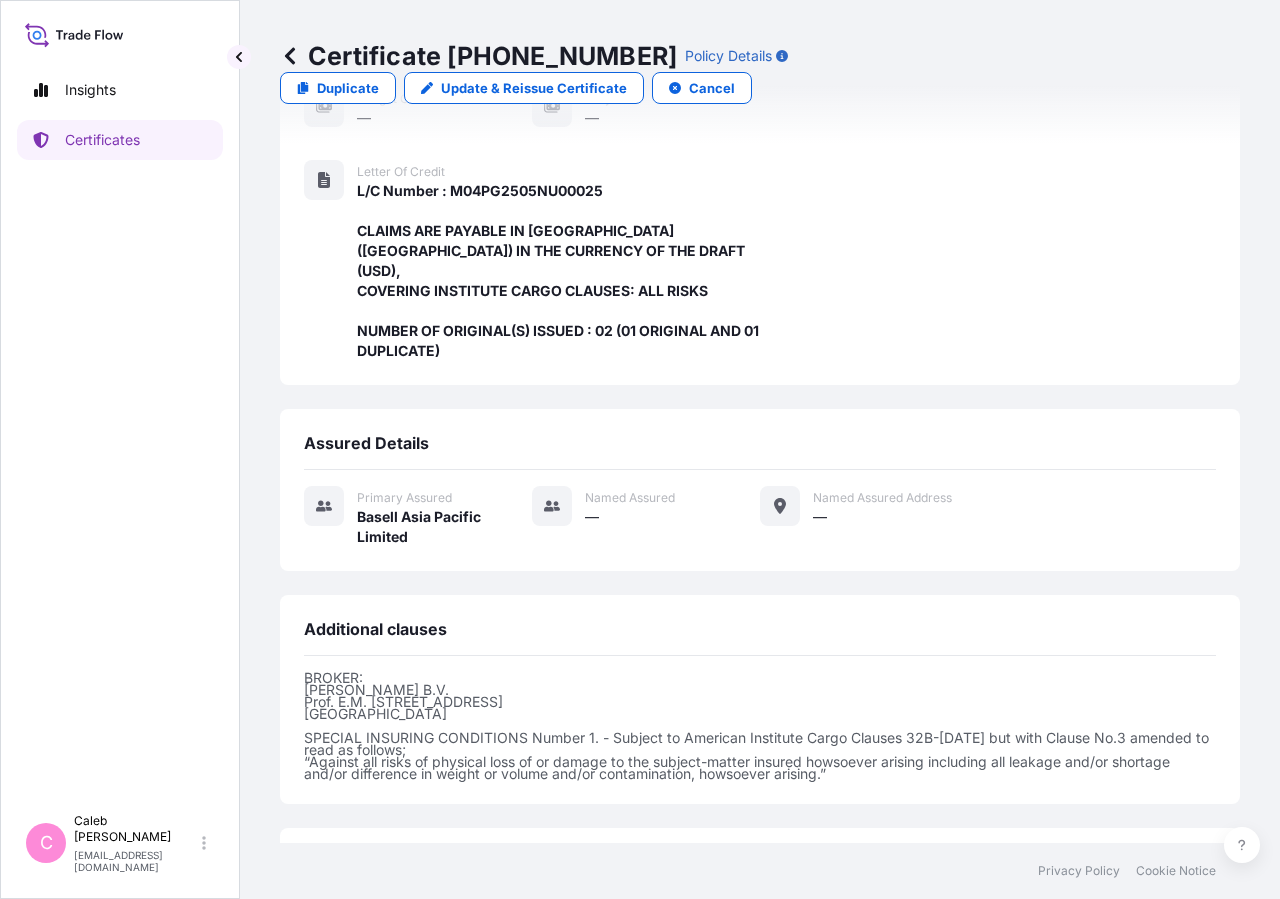 scroll, scrollTop: 558, scrollLeft: 0, axis: vertical 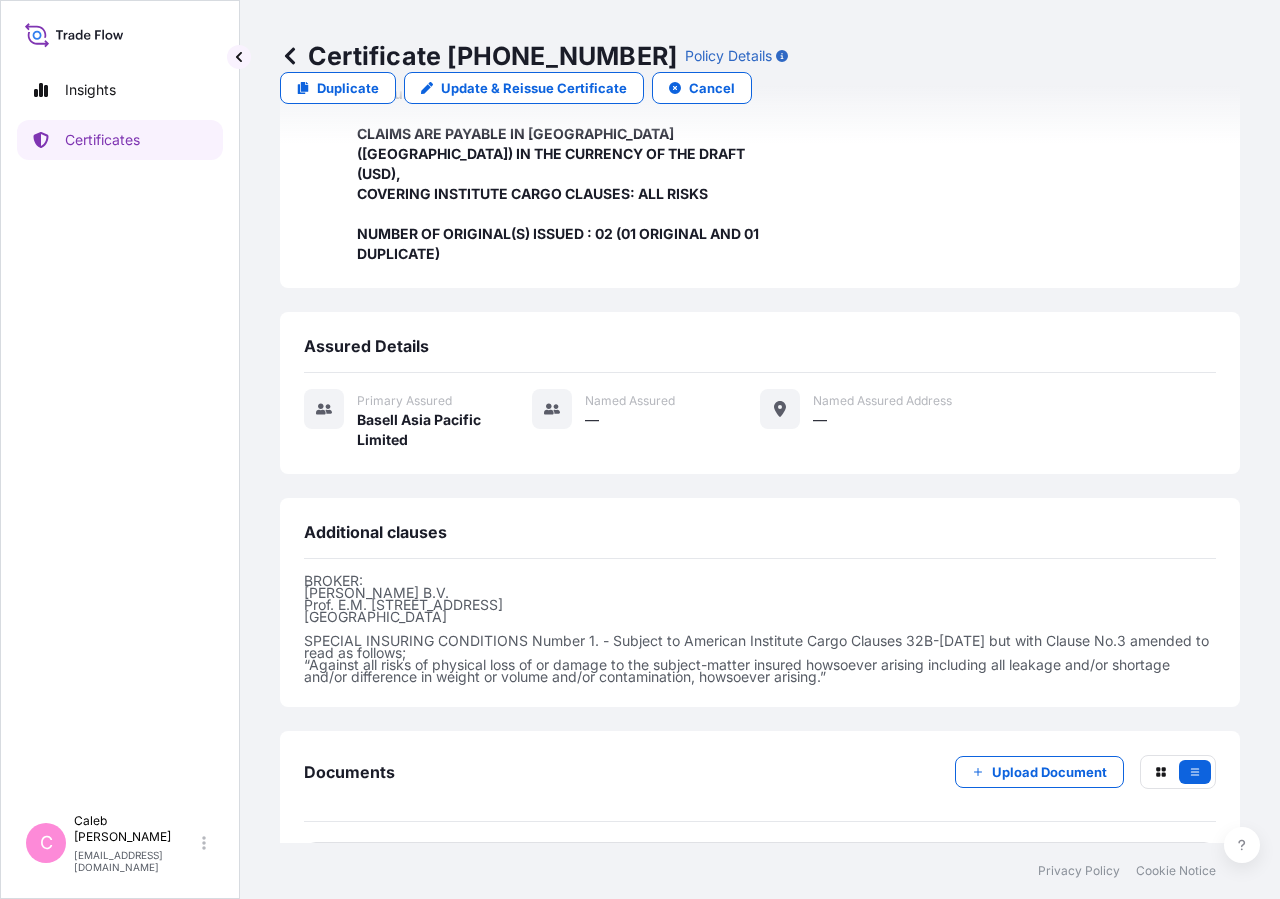 click on "Certificate" at bounding box center (393, 868) 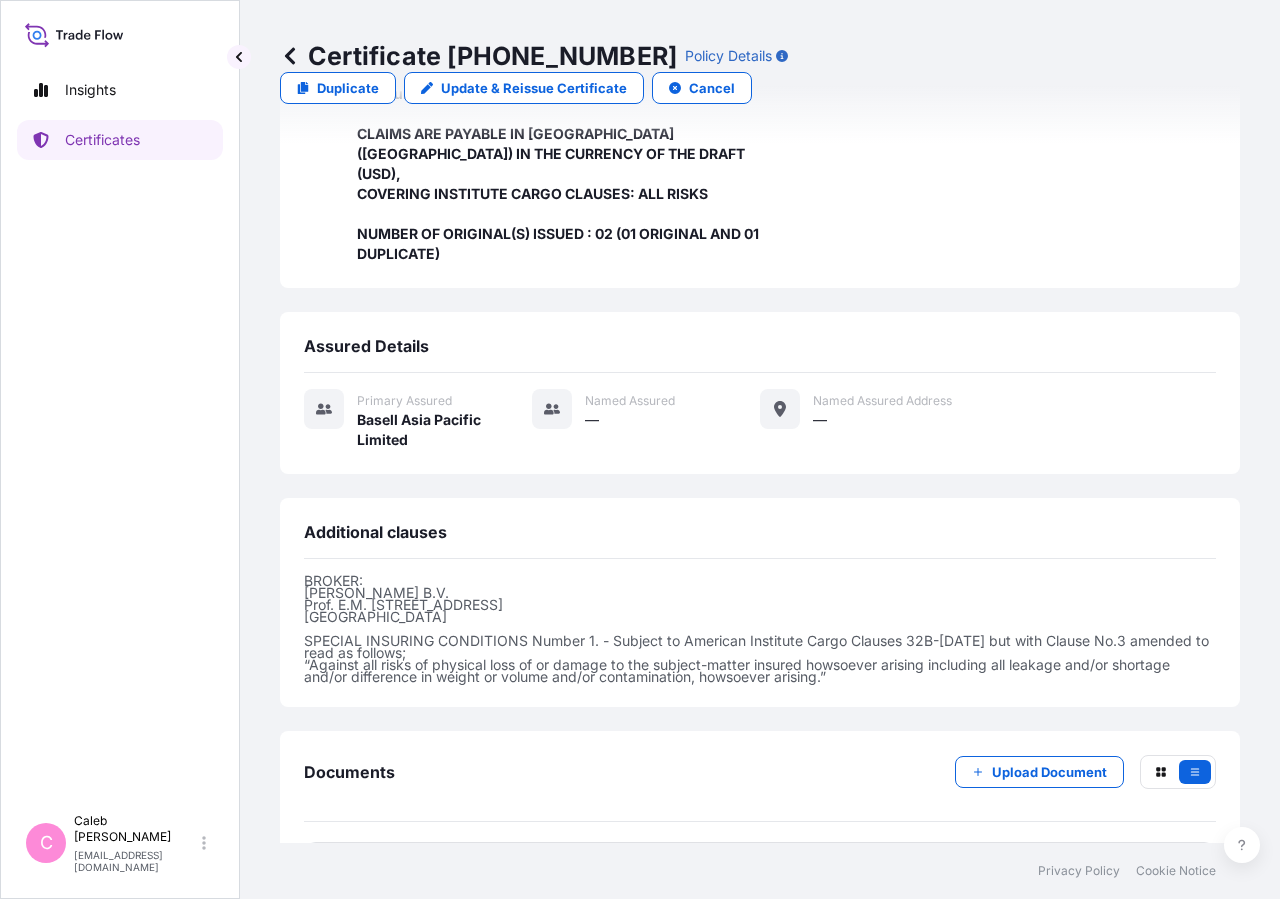 click on "Certificate" at bounding box center [393, 868] 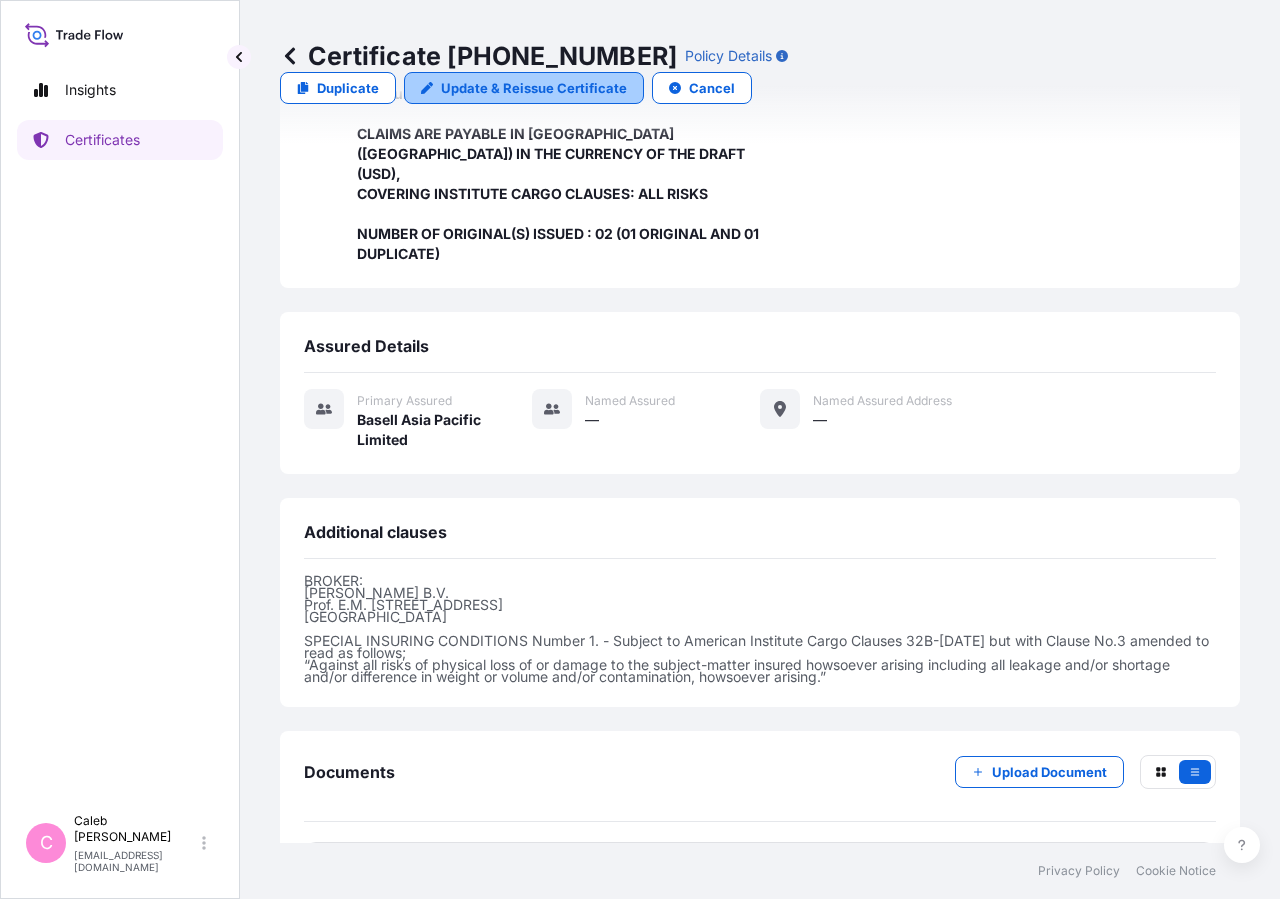 click on "Update & Reissue Certificate" at bounding box center [534, 88] 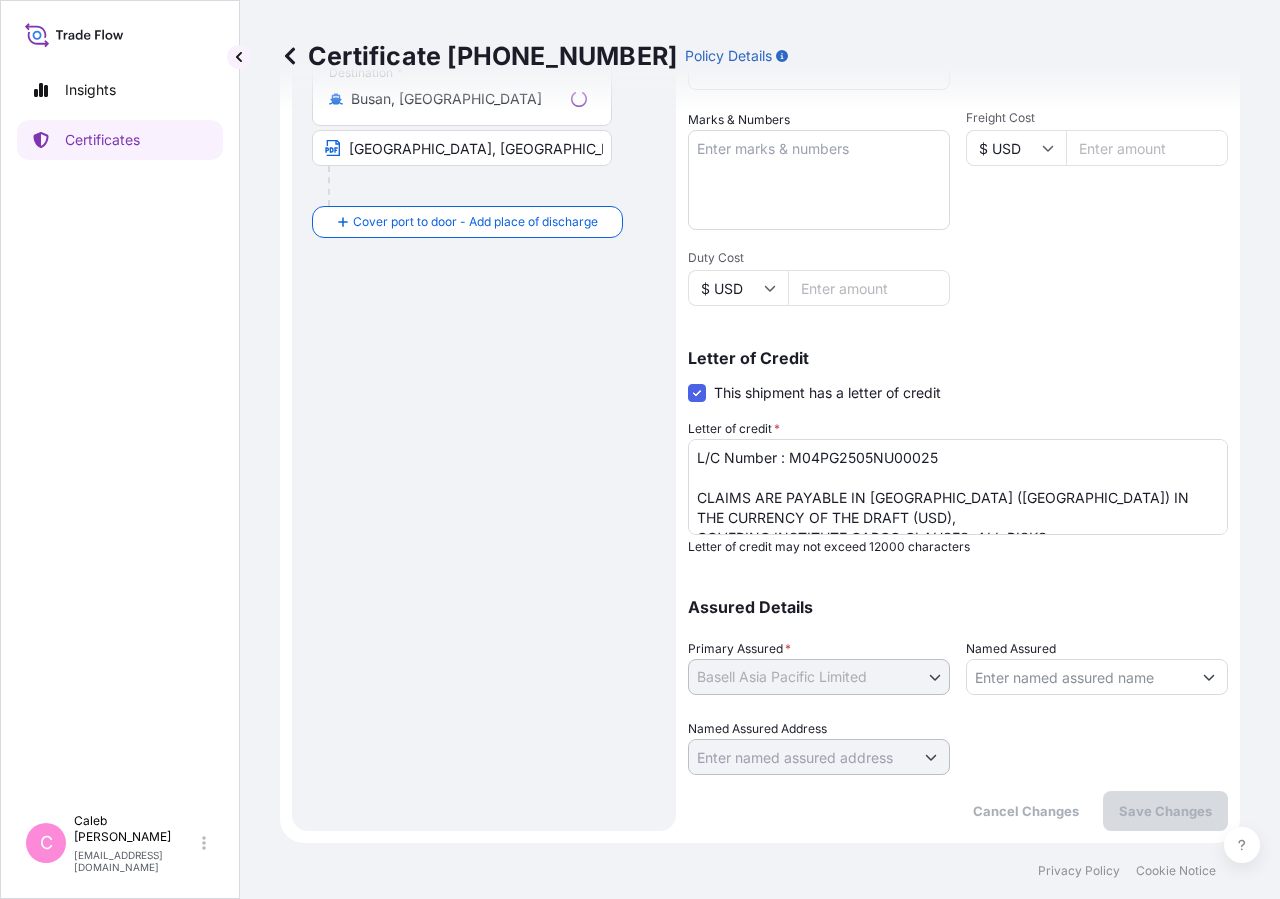 scroll, scrollTop: 442, scrollLeft: 0, axis: vertical 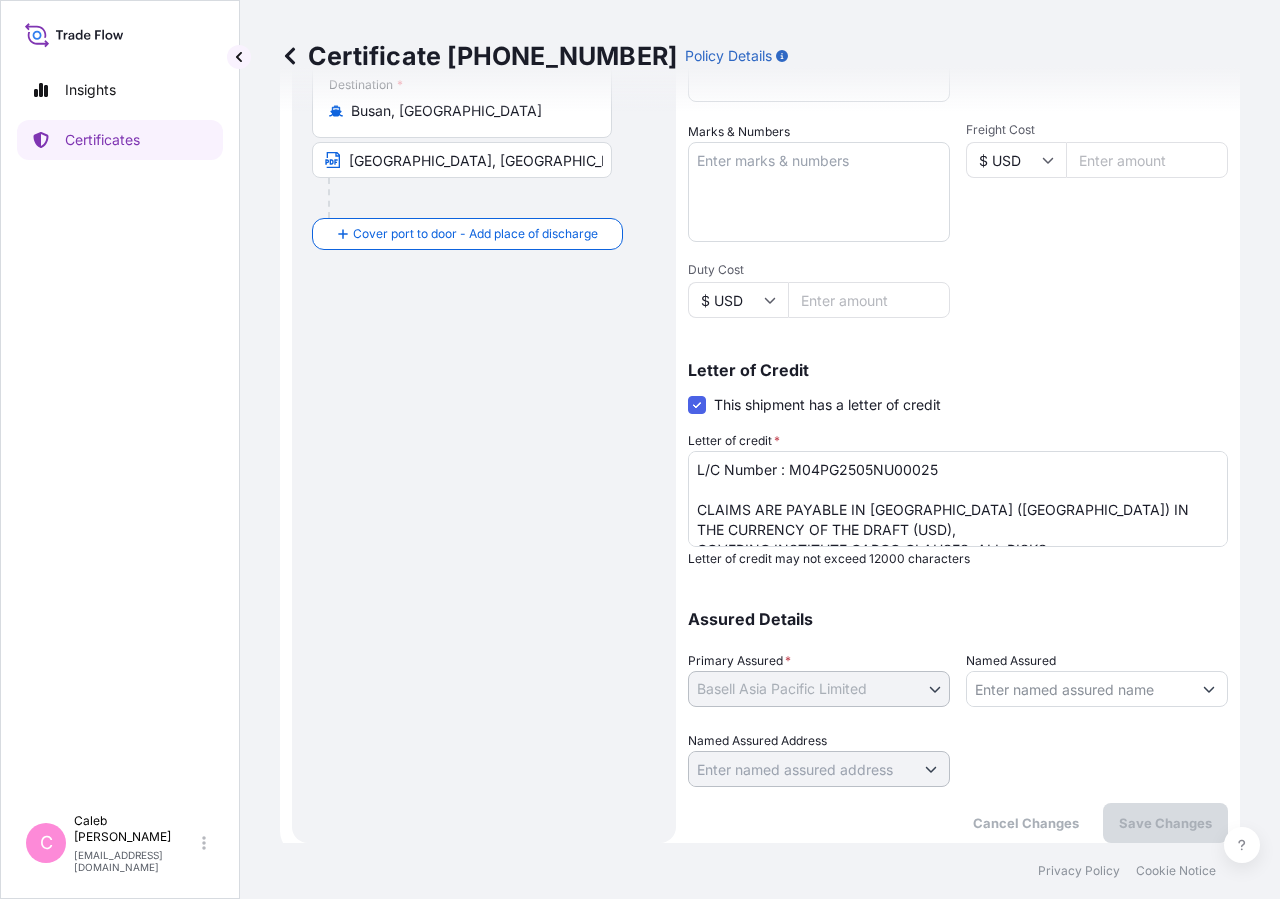 click on "L/C Number : M04PG2505NU00025
CLAIMS ARE PAYABLE IN [GEOGRAPHIC_DATA] ([GEOGRAPHIC_DATA]) IN THE CURRENCY OF THE DRAFT (USD),
COVERING INSTITUTE CARGO CLAUSES: ALL RISKS
NUMBER OF ORIGINAL(S) ISSUED : 02 (01 ORIGINAL AND 01 DUPLICATE)" at bounding box center [958, 499] 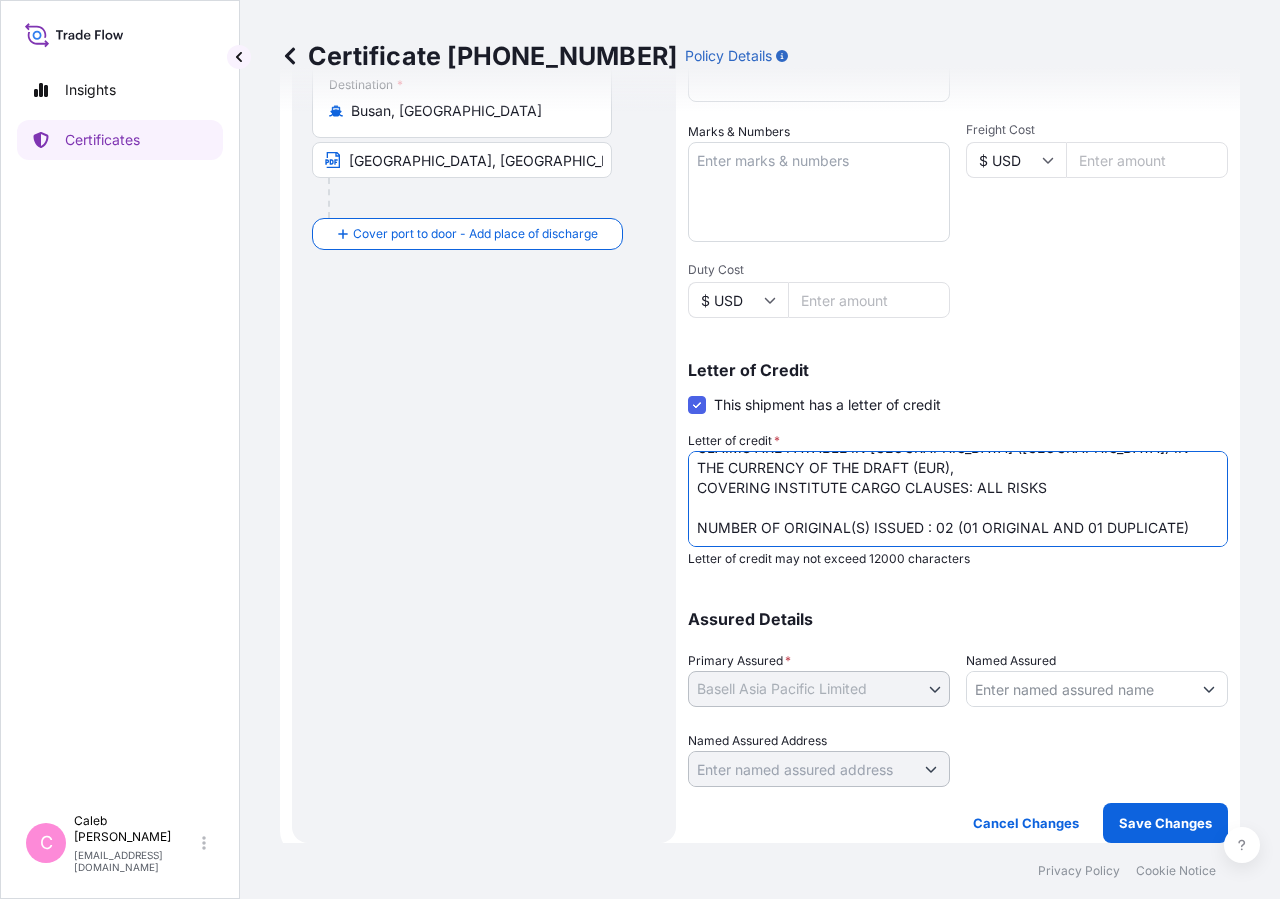 scroll, scrollTop: 102, scrollLeft: 0, axis: vertical 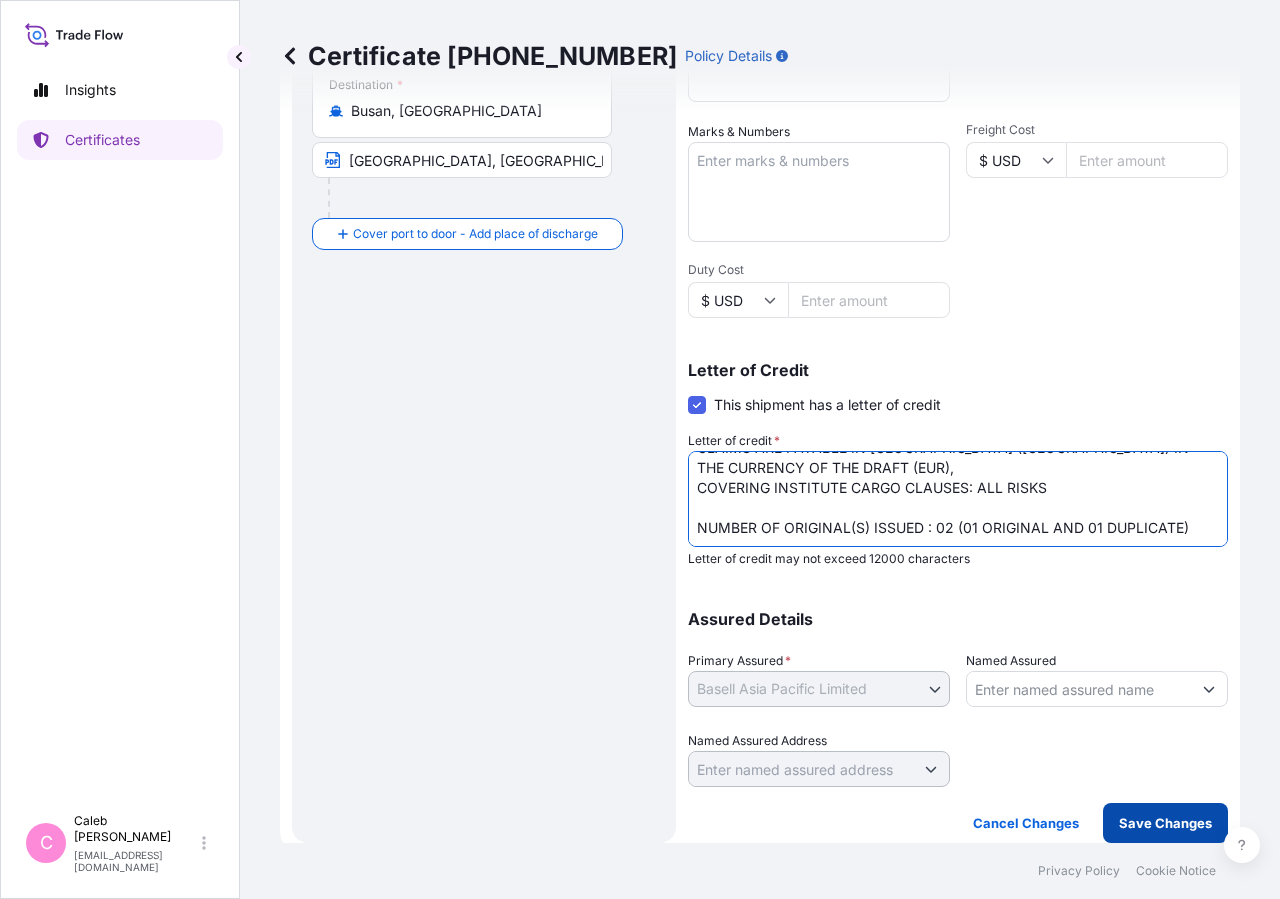 type on "L/C Number : M04PG2505NU00025
CLAIMS ARE PAYABLE IN [GEOGRAPHIC_DATA] ([GEOGRAPHIC_DATA]) IN THE CURRENCY OF THE DRAFT (EUR),
COVERING INSTITUTE CARGO CLAUSES: ALL RISKS
NUMBER OF ORIGINAL(S) ISSUED : 02 (01 ORIGINAL AND 01 DUPLICATE)" 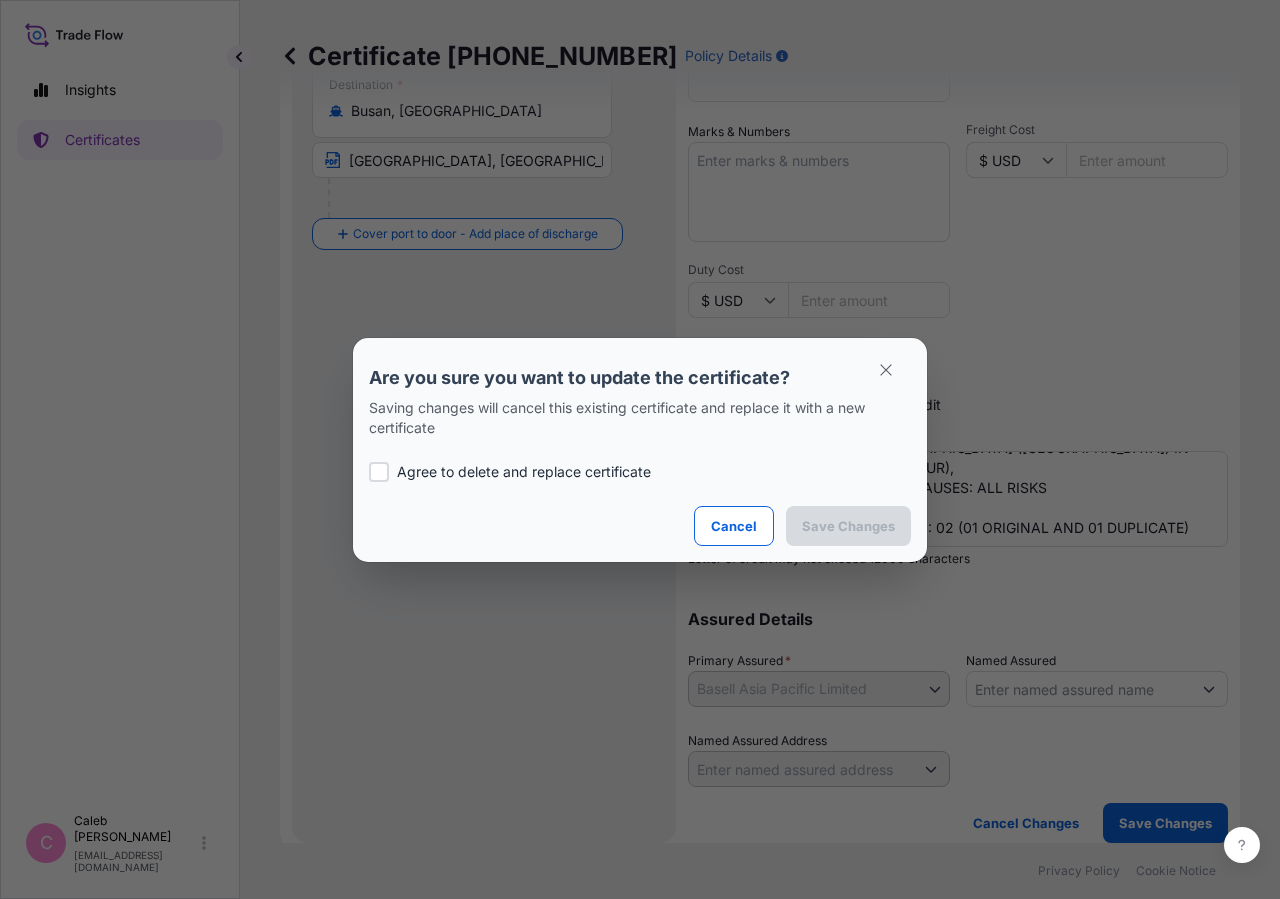 click on "Agree to delete and replace certificate" at bounding box center (524, 472) 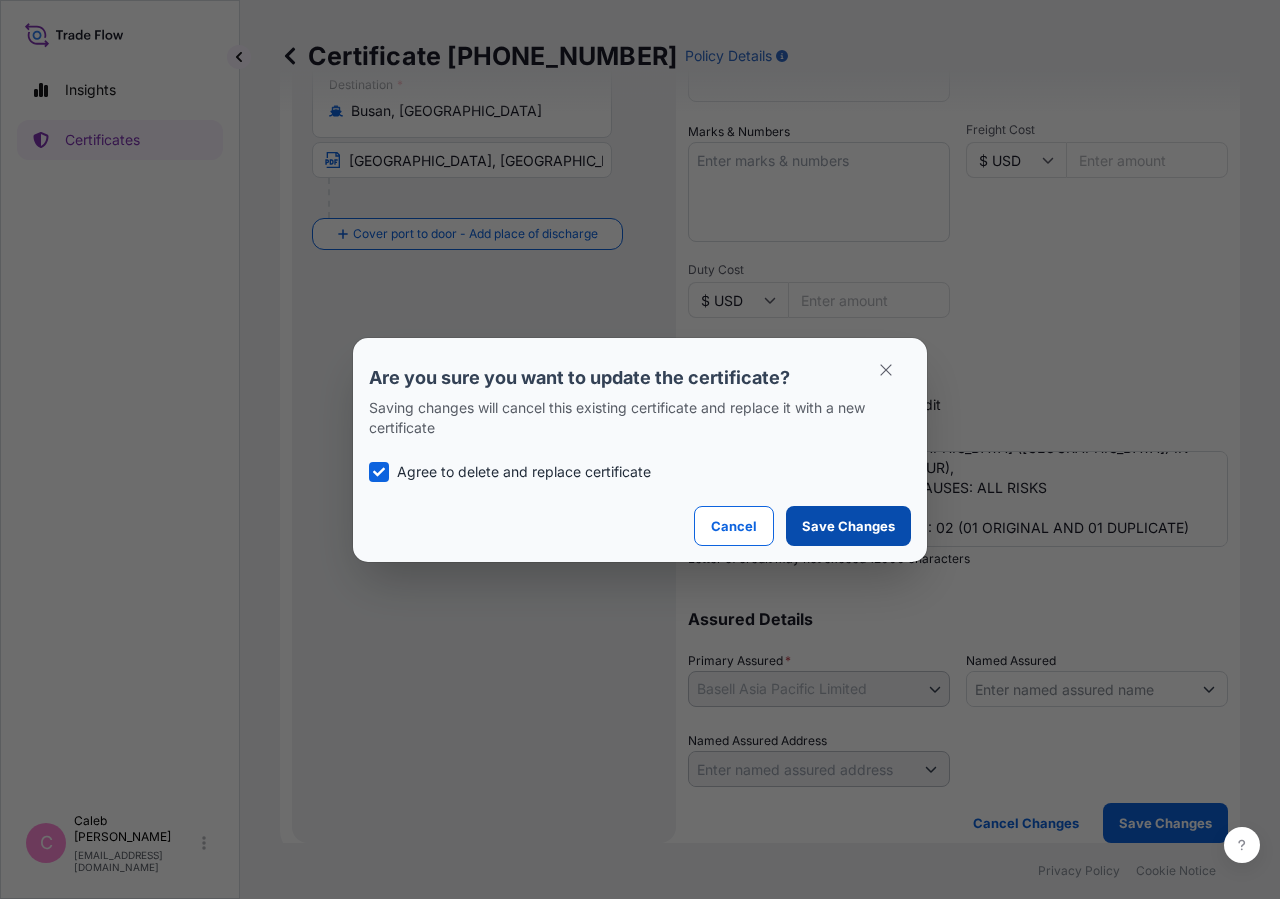 click on "Save Changes" at bounding box center (848, 526) 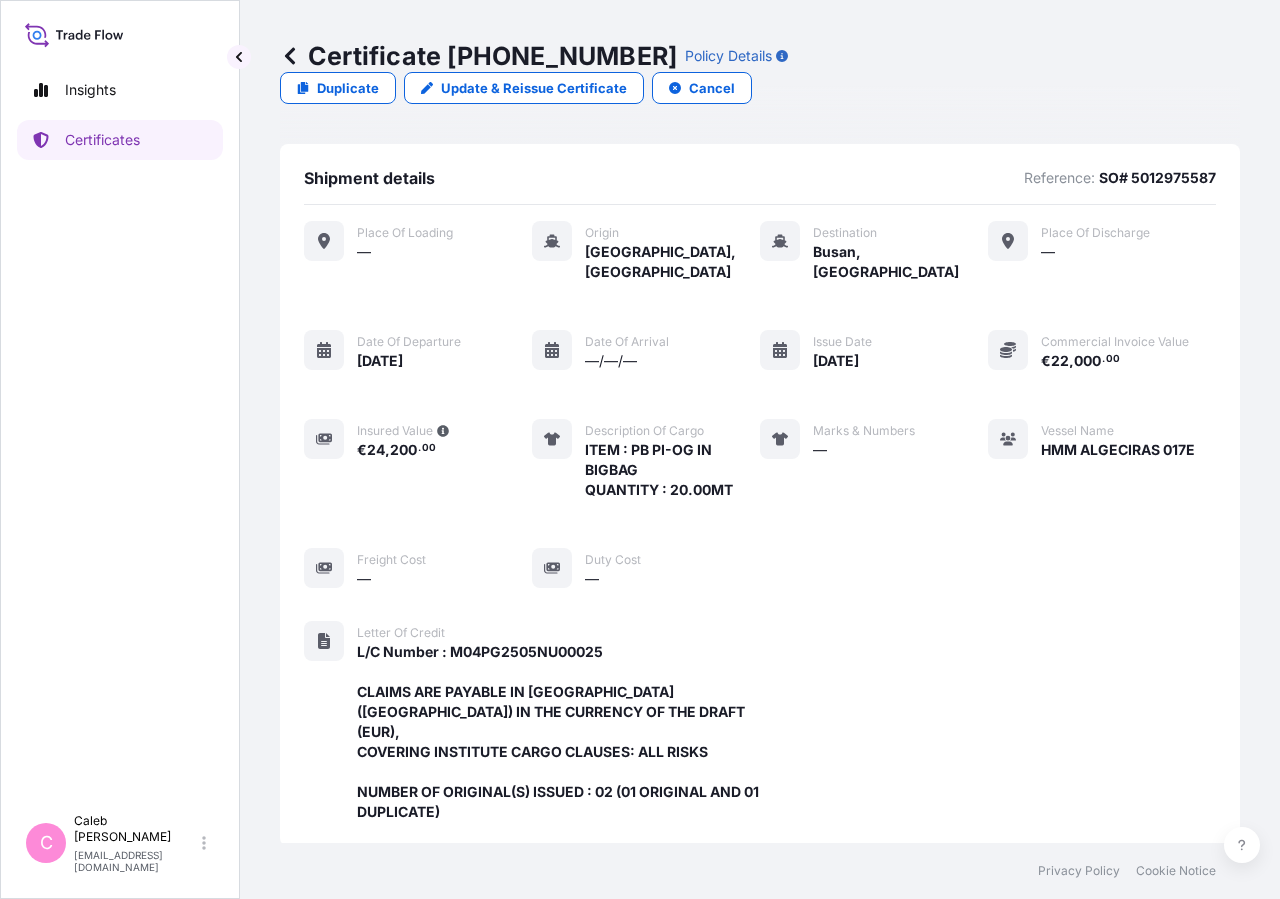scroll, scrollTop: 558, scrollLeft: 0, axis: vertical 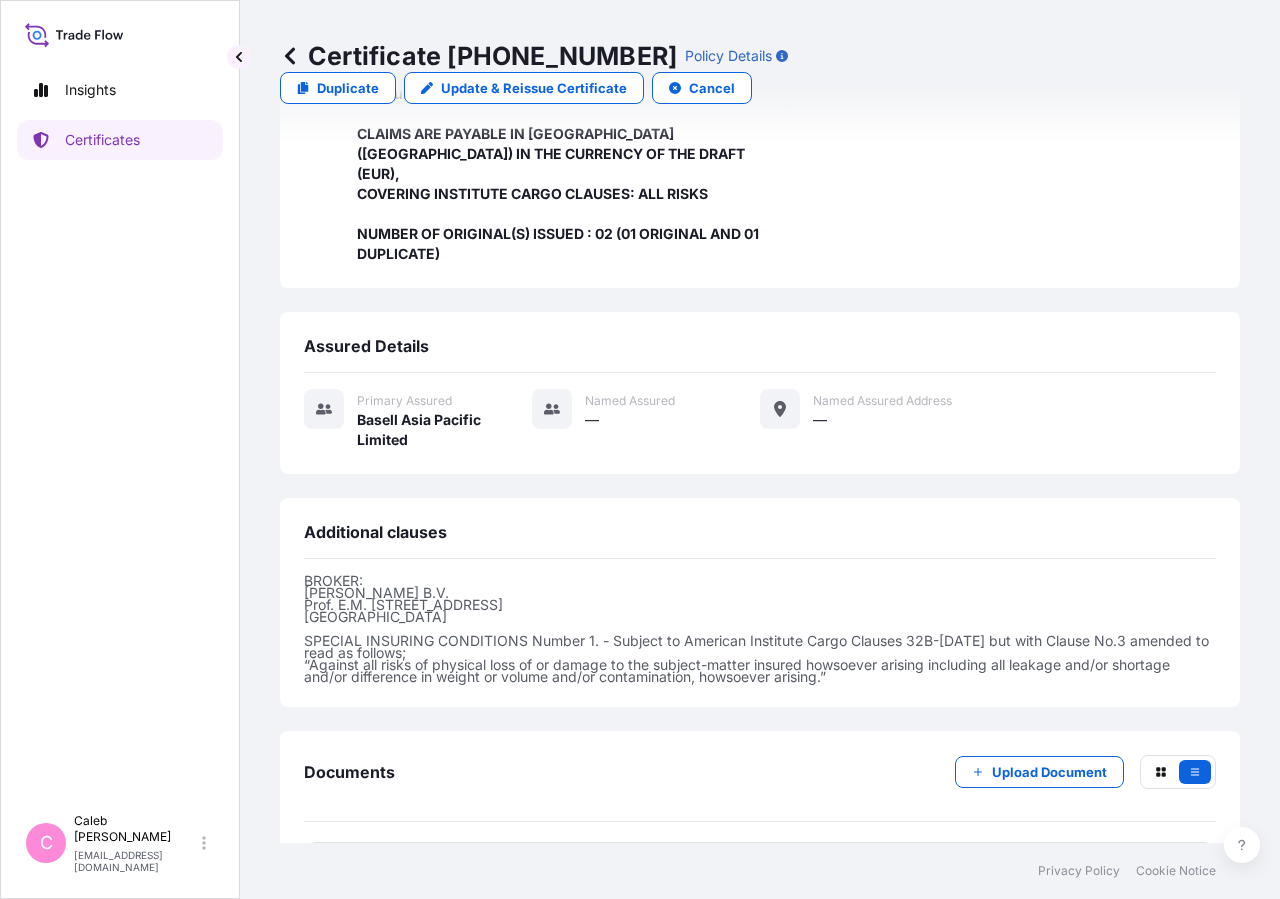 click on "PDF Certificate [DATE]T07:41:24.305923" at bounding box center (760, 868) 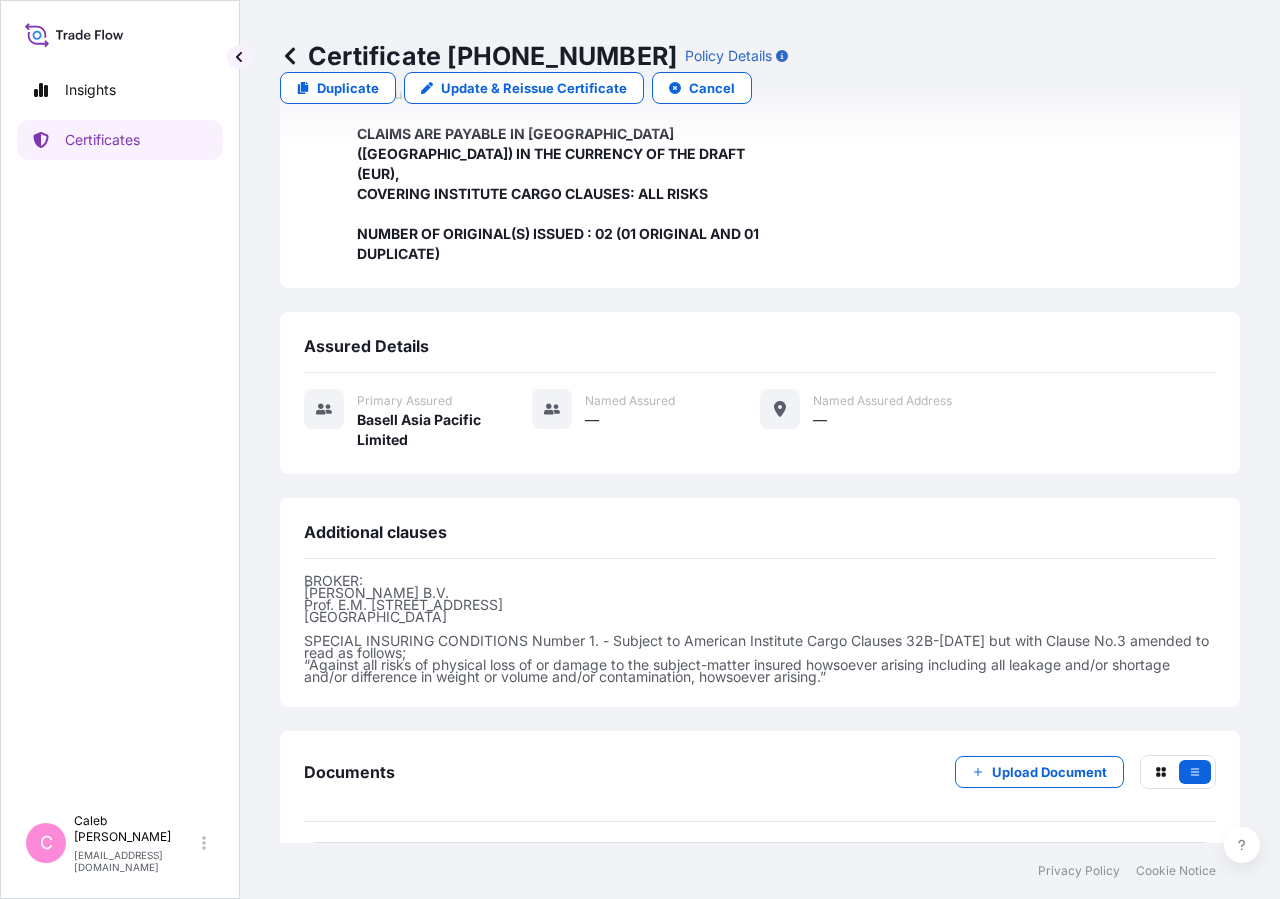 scroll, scrollTop: 78, scrollLeft: 0, axis: vertical 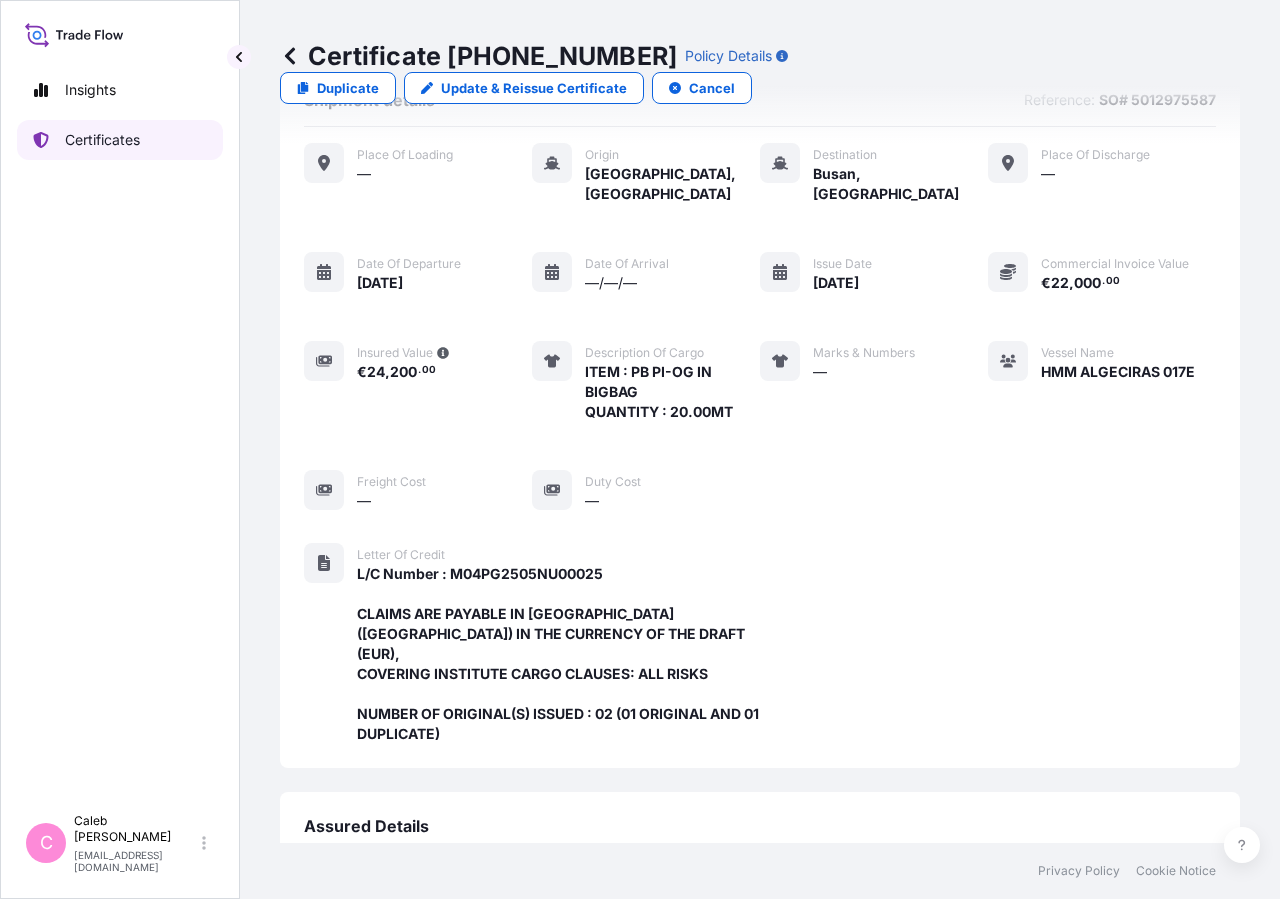 click on "Certificates" at bounding box center (120, 140) 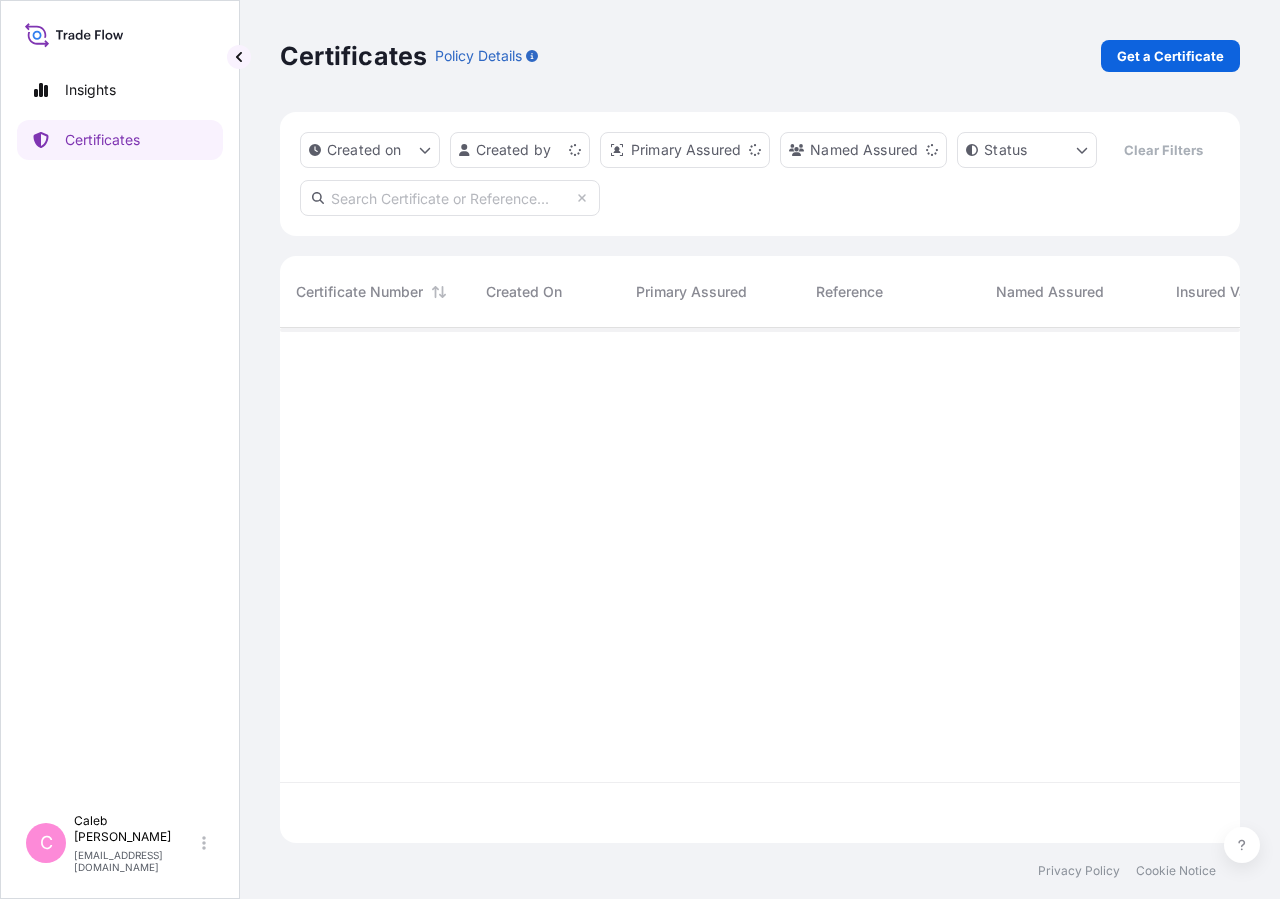 scroll, scrollTop: 0, scrollLeft: 0, axis: both 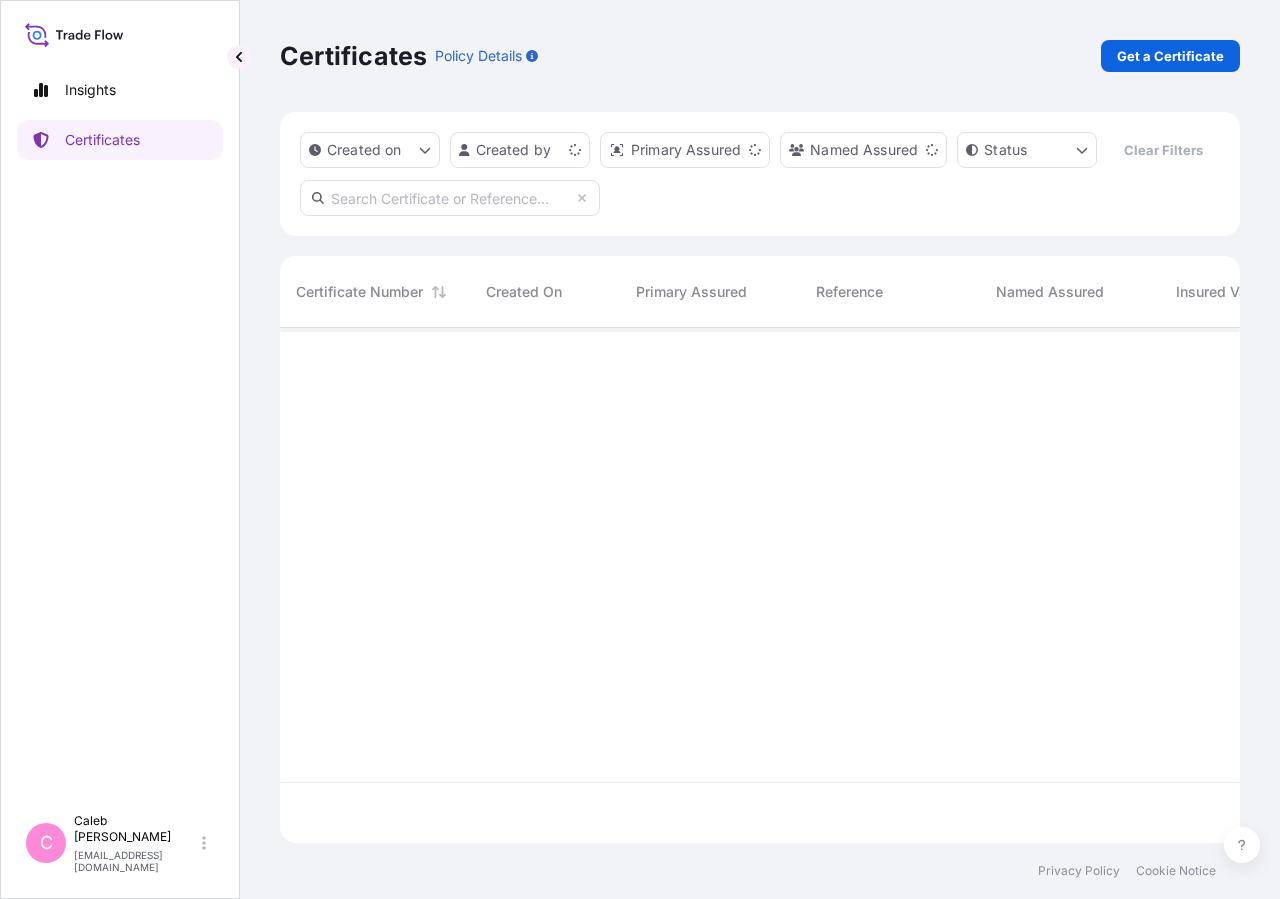 click at bounding box center [450, 198] 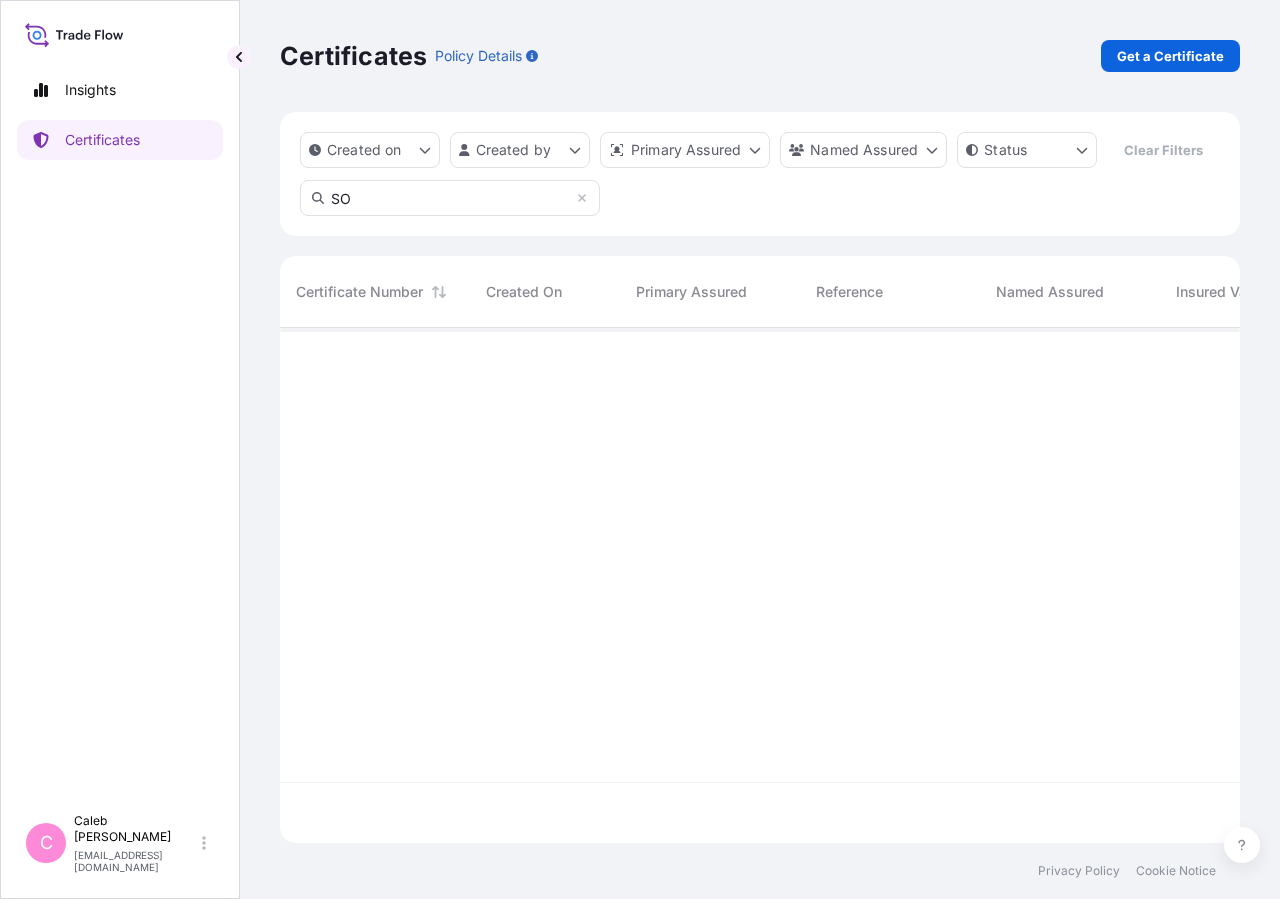 type on "S" 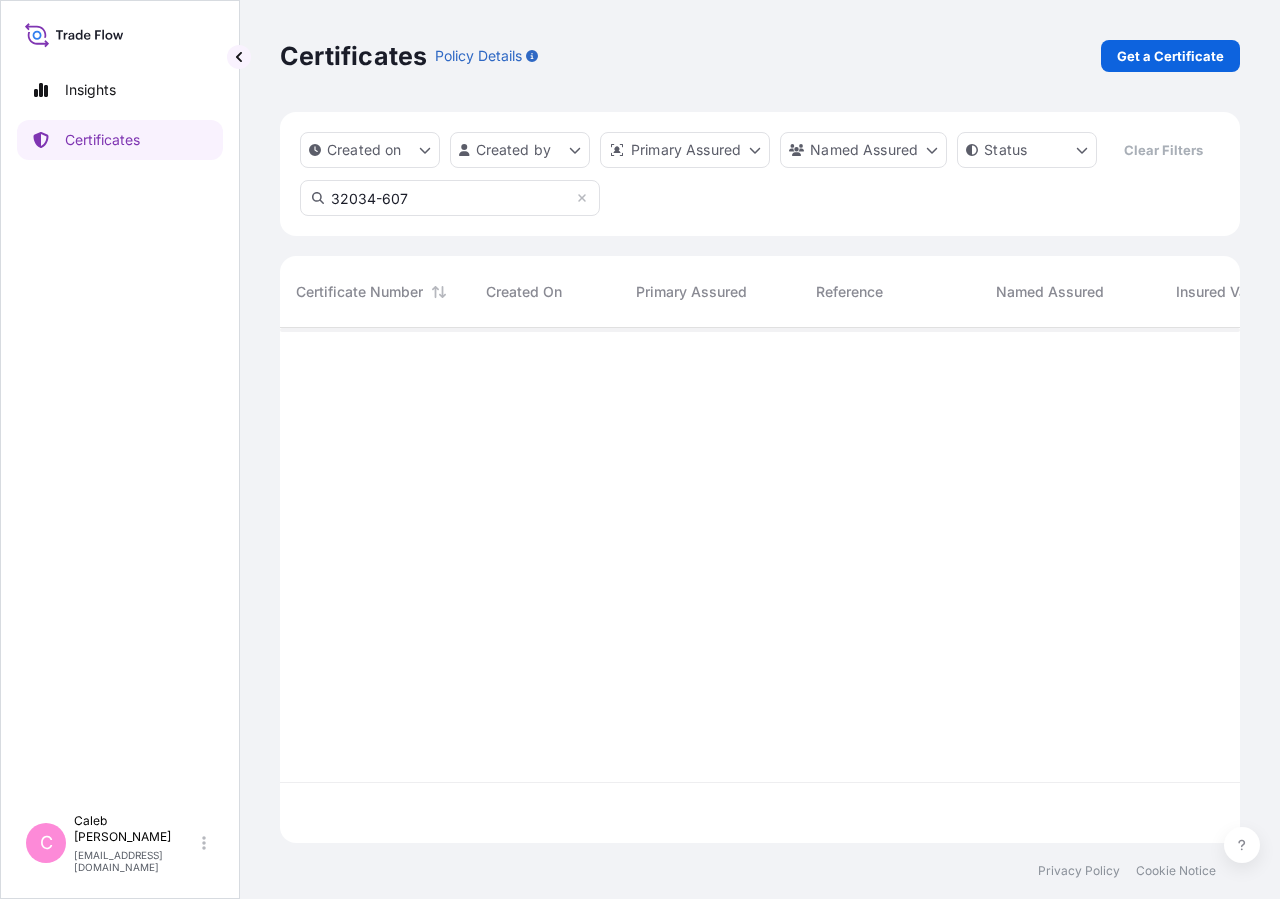 scroll, scrollTop: 18, scrollLeft: 18, axis: both 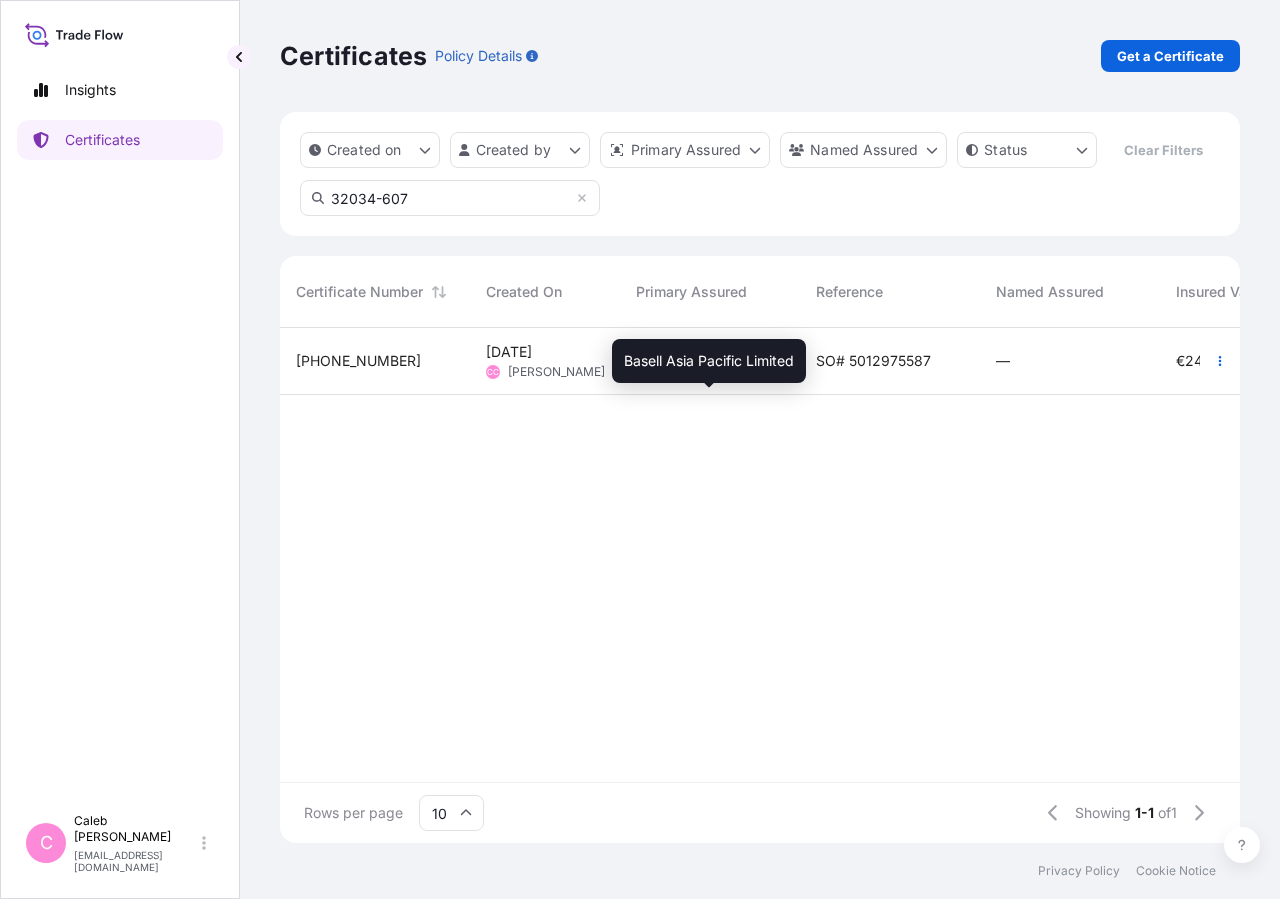 type on "32034-607" 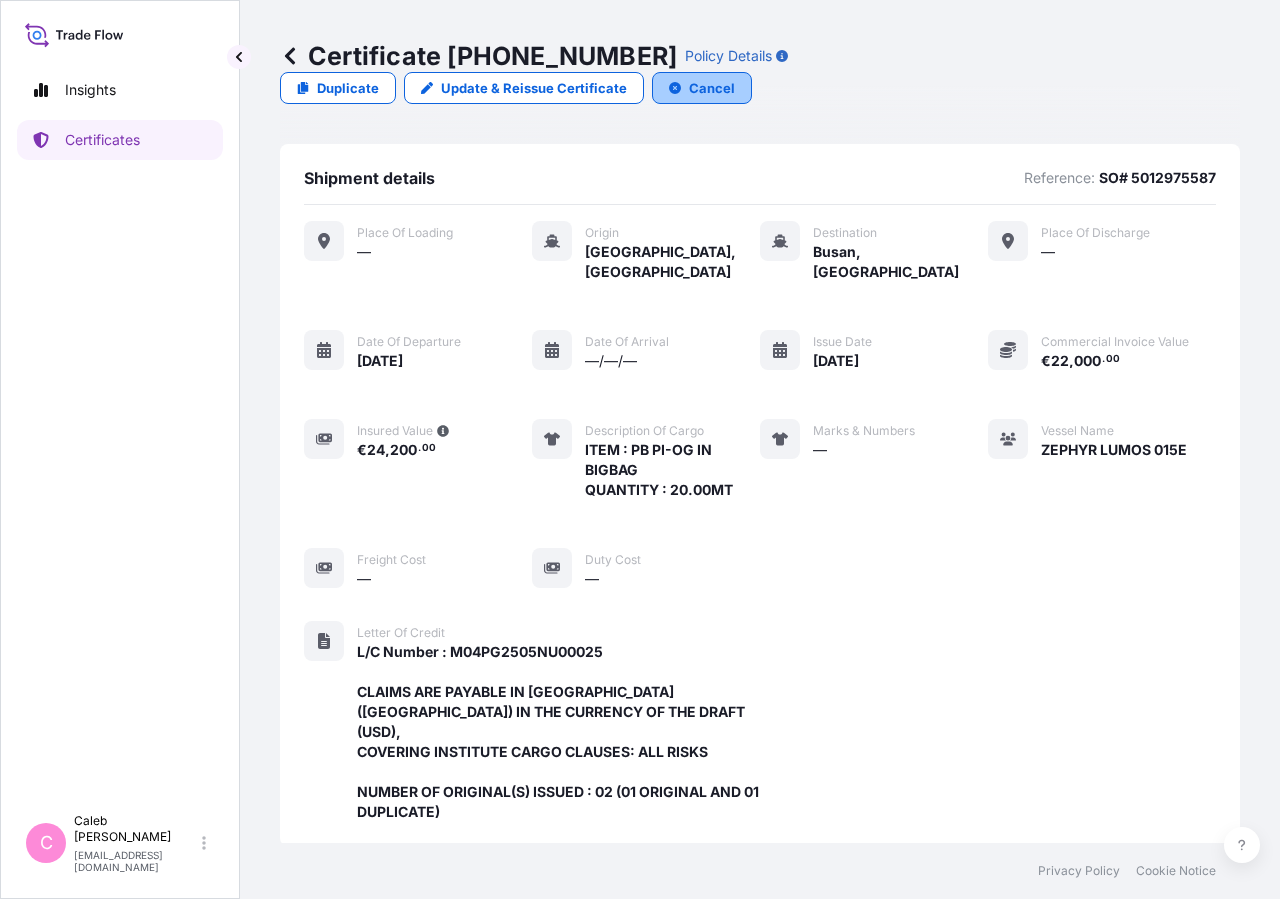 click on "Cancel" at bounding box center (712, 88) 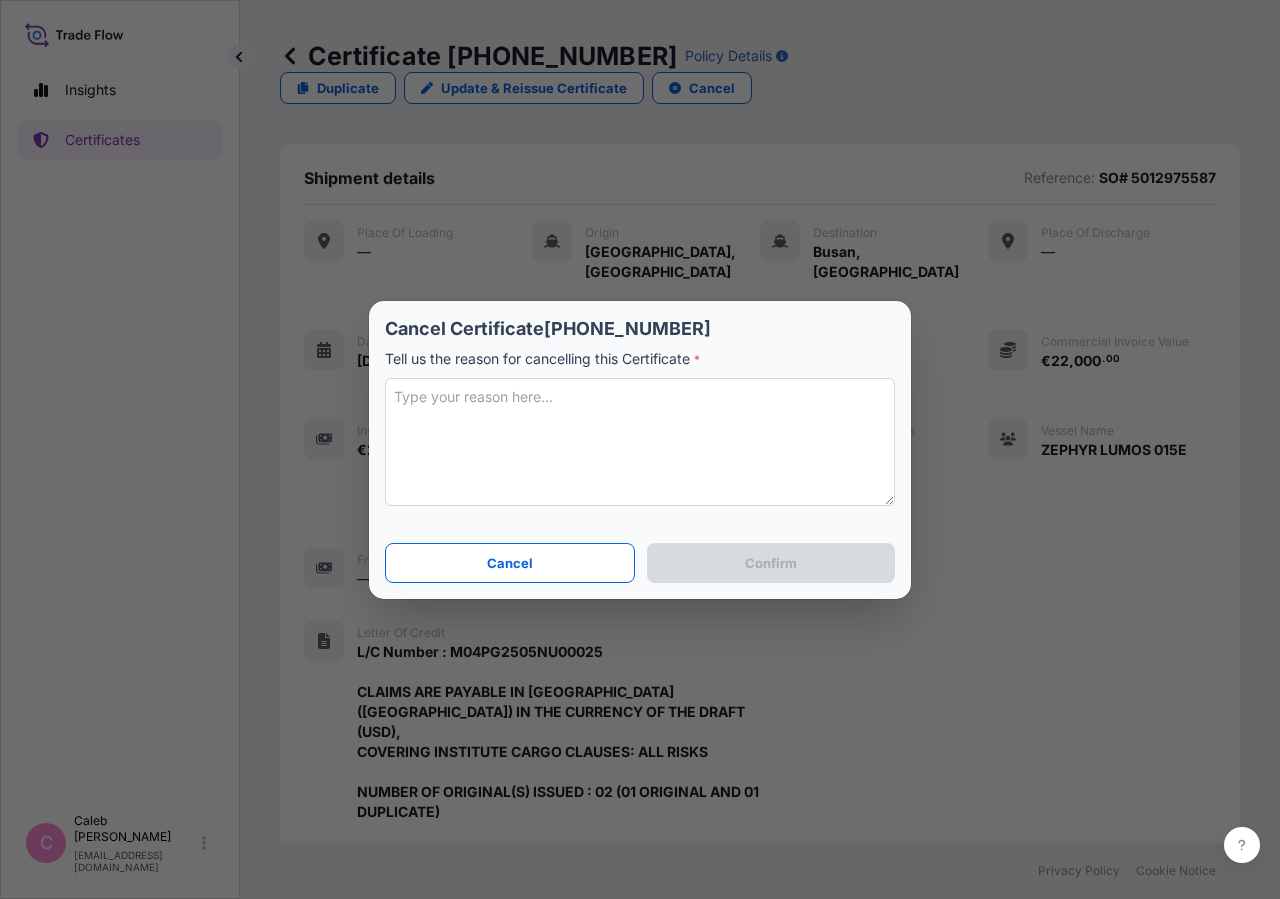 click at bounding box center [640, 442] 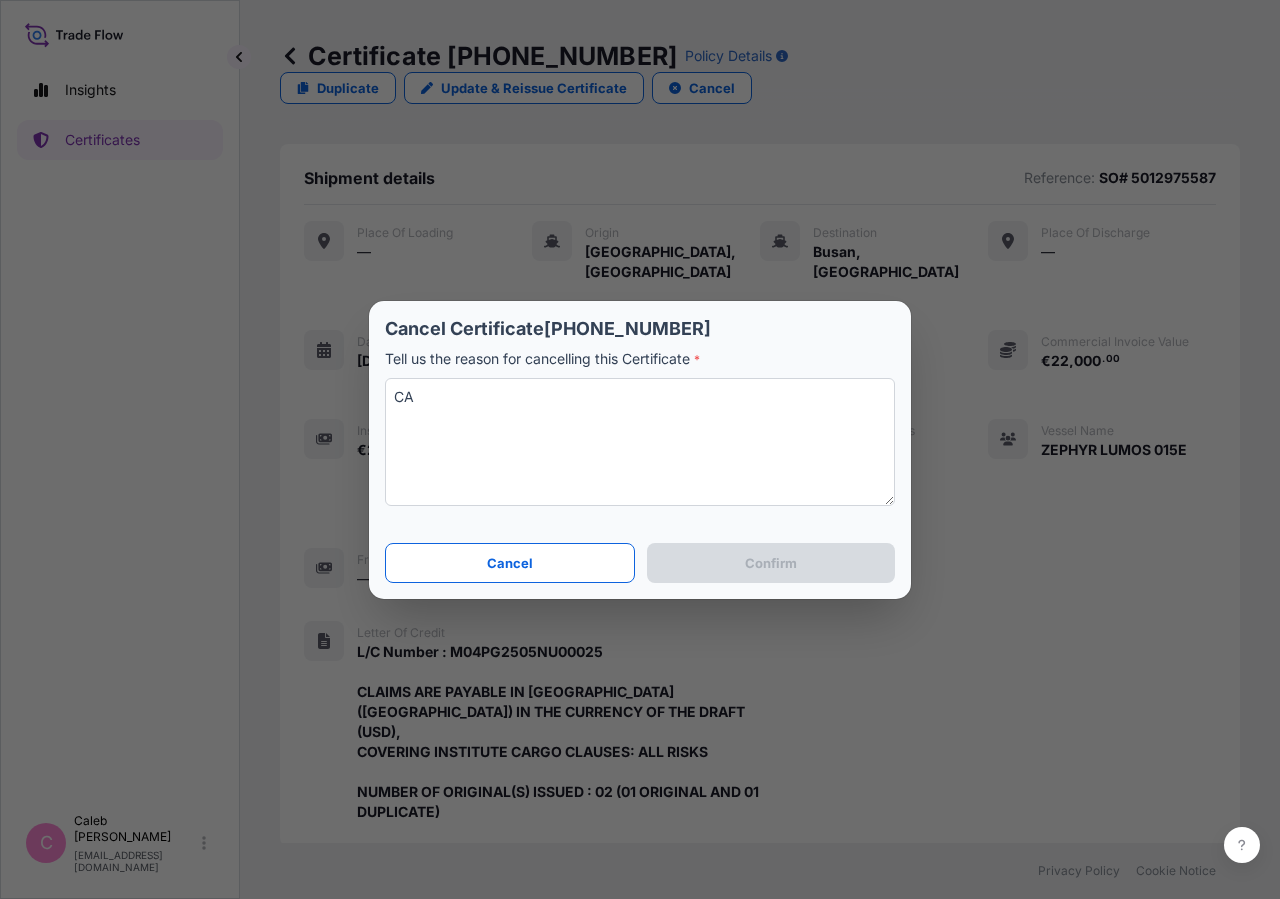 type on "C" 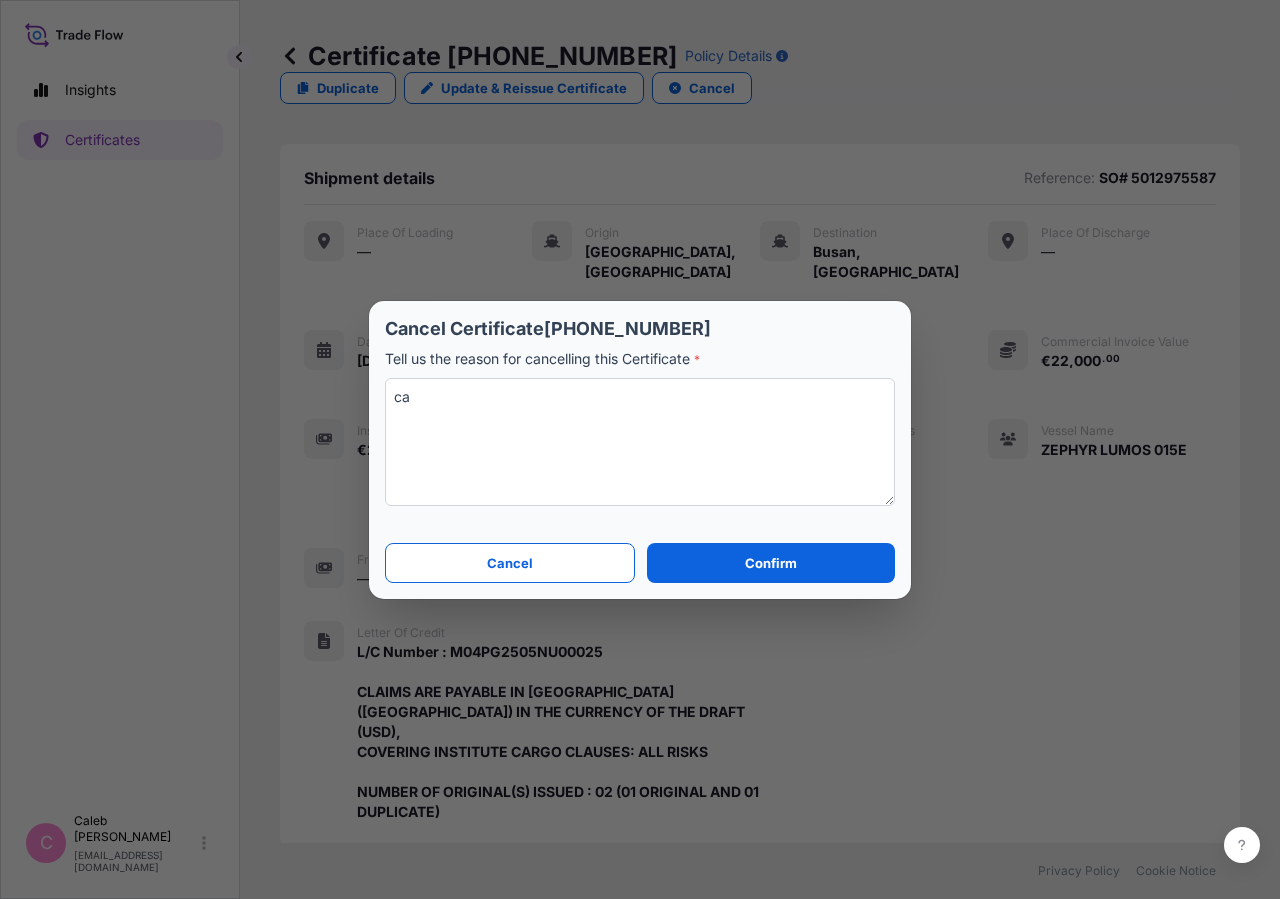 type on "c" 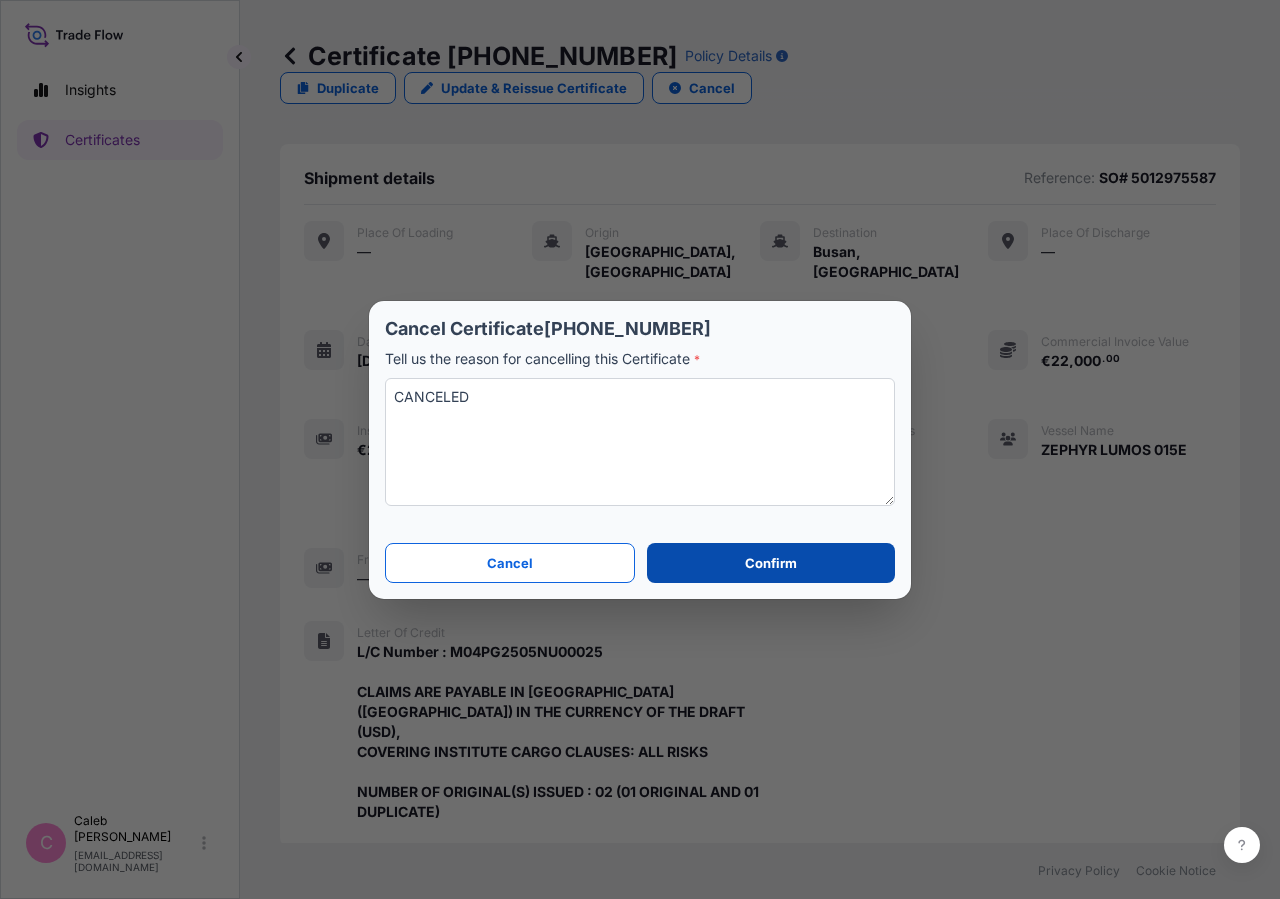 type on "CANCELED" 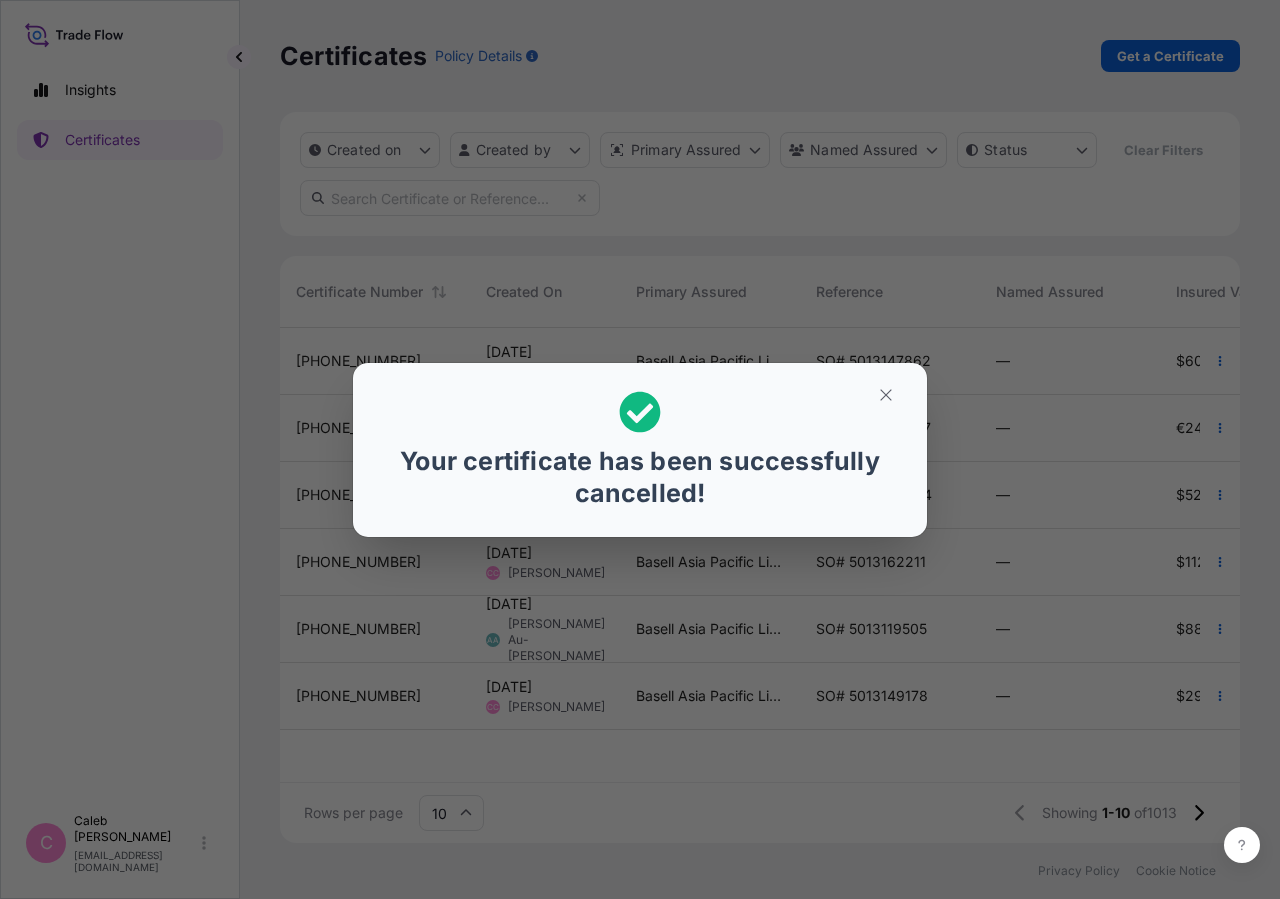 scroll, scrollTop: 18, scrollLeft: 18, axis: both 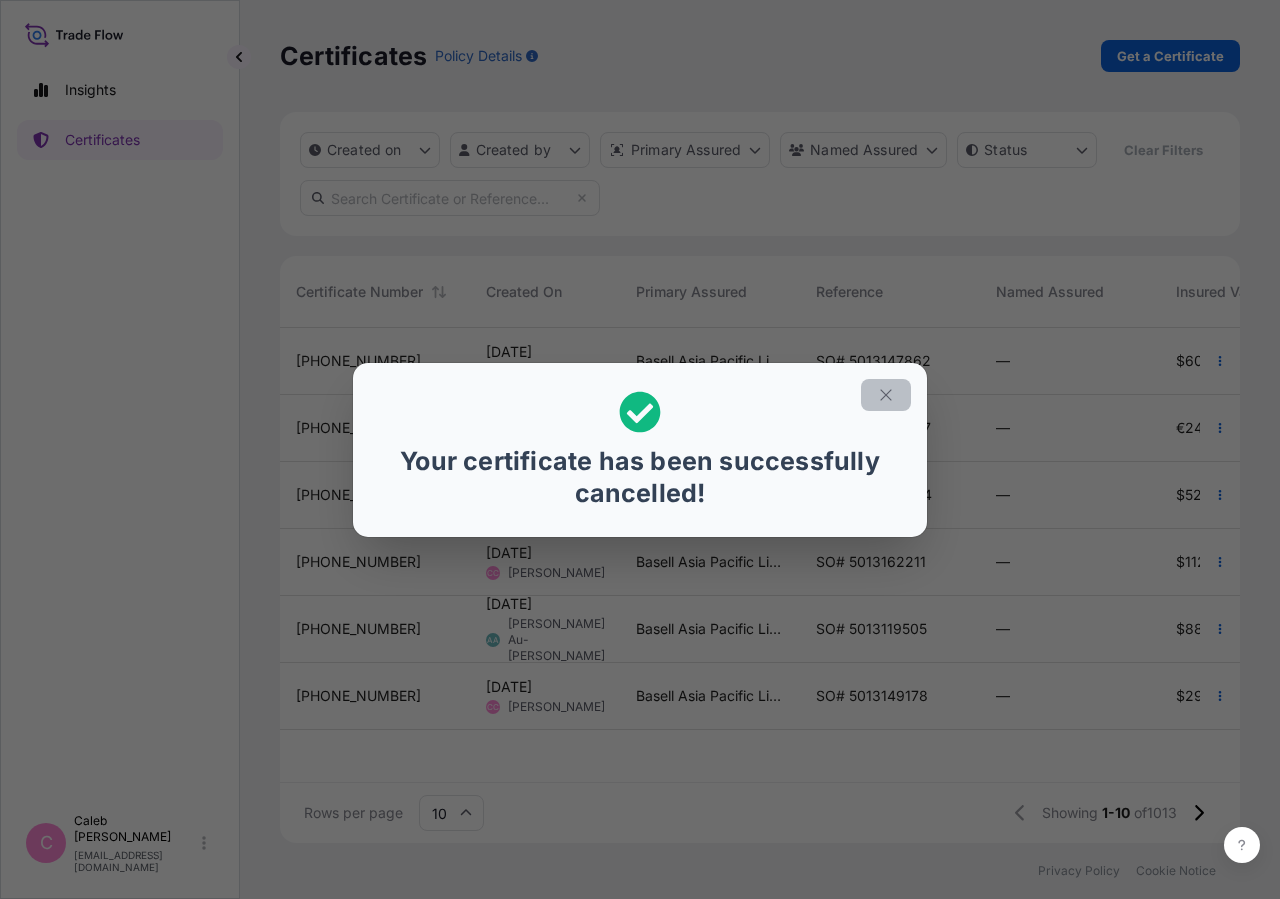 click 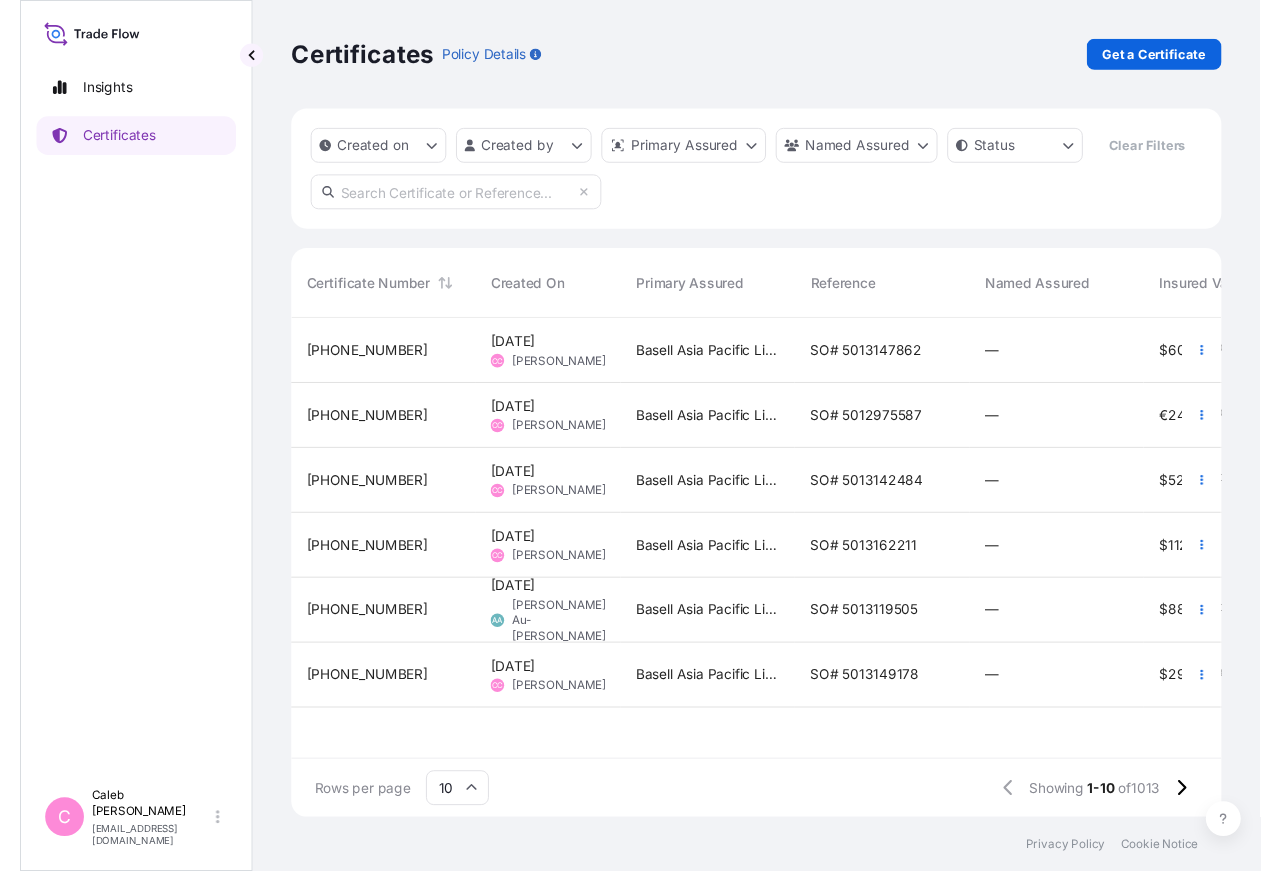 scroll, scrollTop: 439, scrollLeft: 943, axis: both 